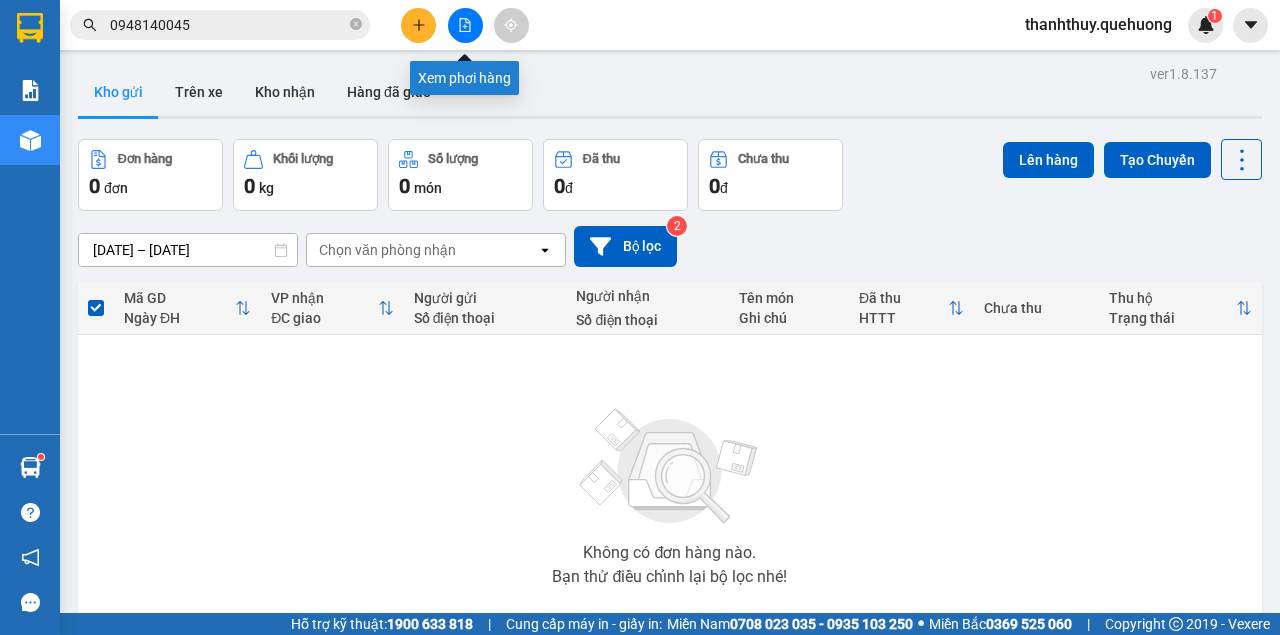 scroll, scrollTop: 0, scrollLeft: 0, axis: both 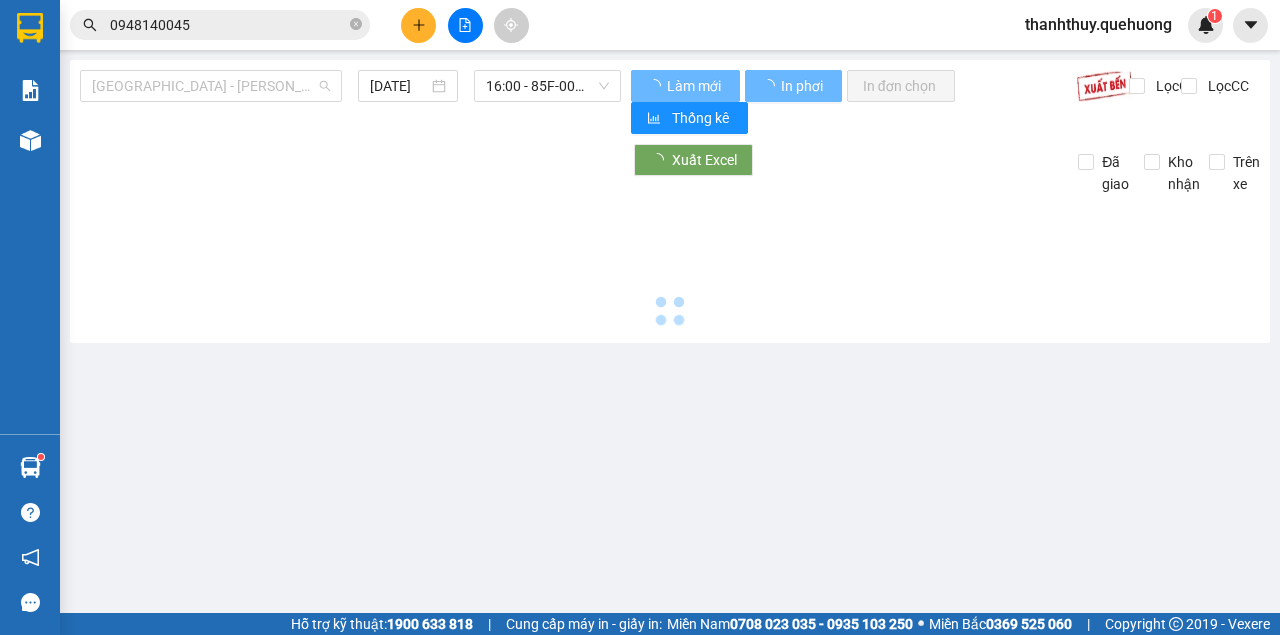 drag, startPoint x: 241, startPoint y: 92, endPoint x: 246, endPoint y: 152, distance: 60.207973 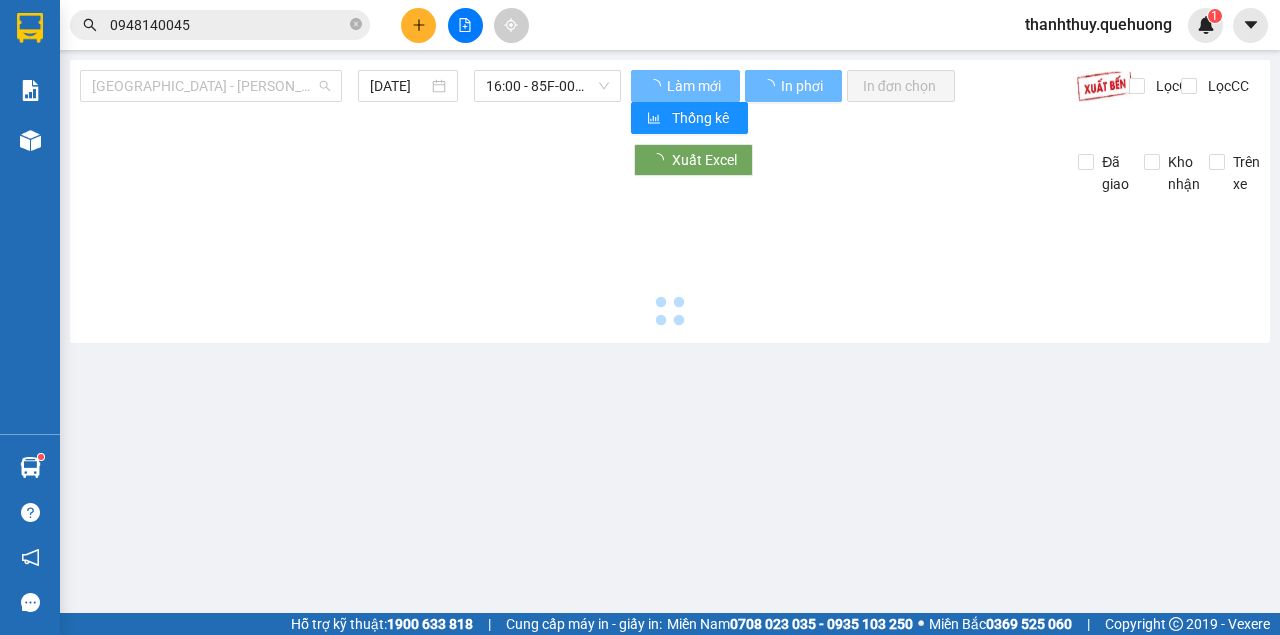 click on "[GEOGRAPHIC_DATA] - [PERSON_NAME] Rang - [GEOGRAPHIC_DATA]" at bounding box center [211, 86] 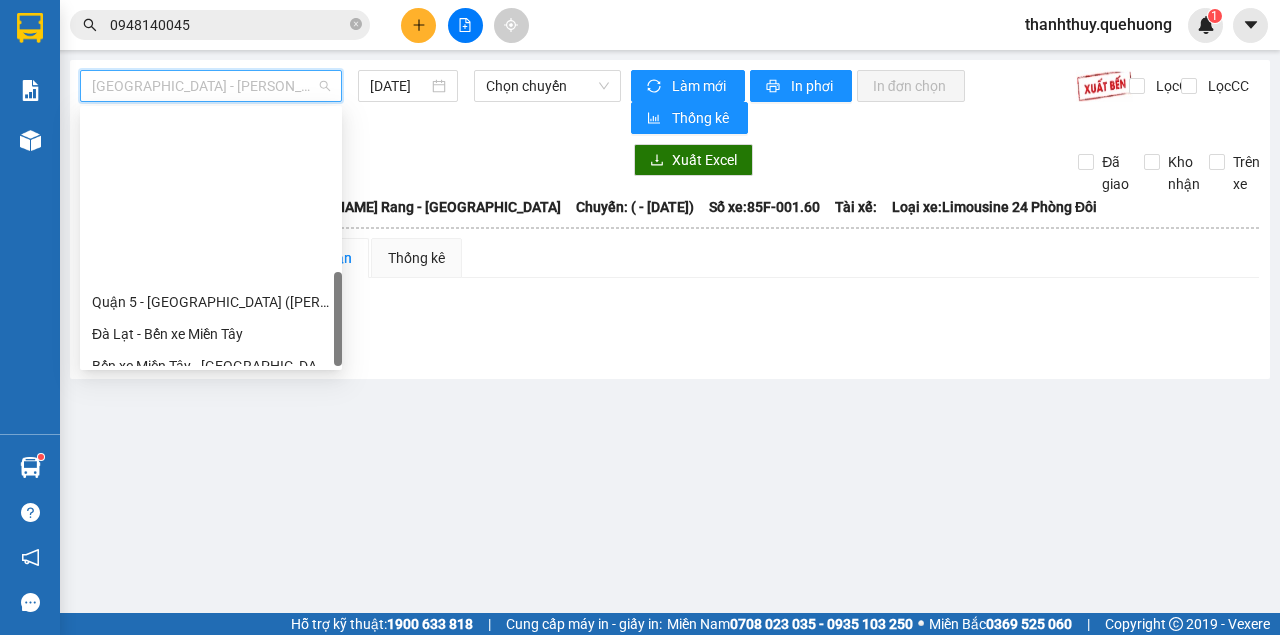 scroll, scrollTop: 608, scrollLeft: 0, axis: vertical 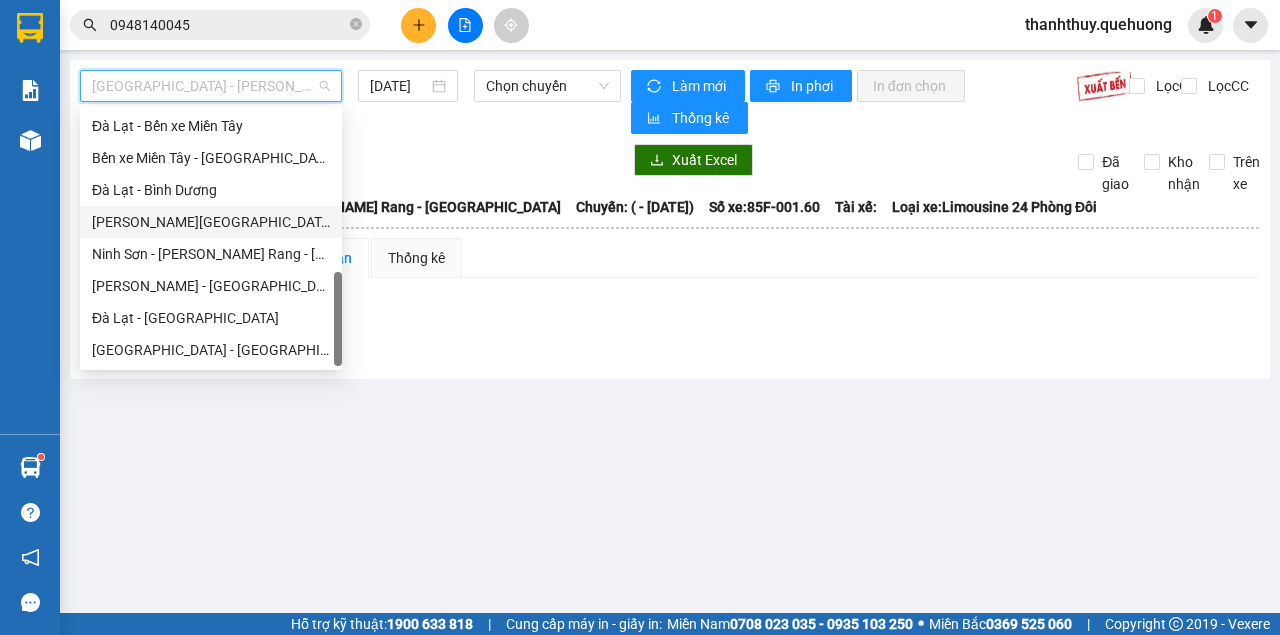 click on "[PERSON_NAME][GEOGRAPHIC_DATA] - [GEOGRAPHIC_DATA]" at bounding box center (211, 222) 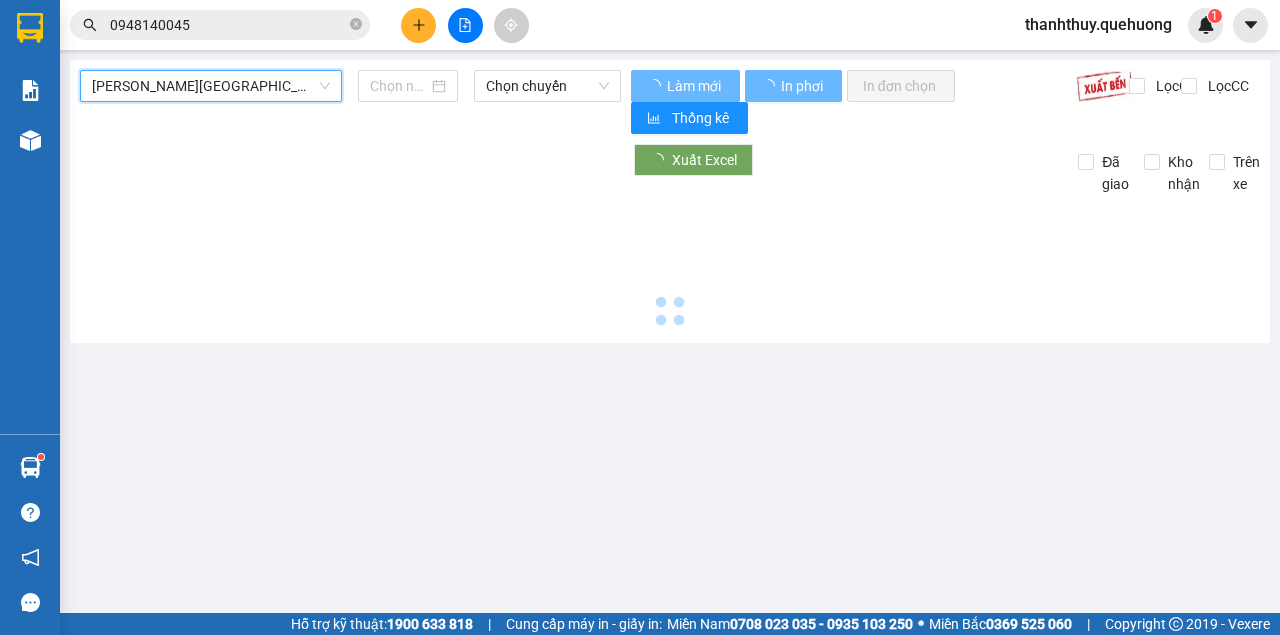 type on "[DATE]" 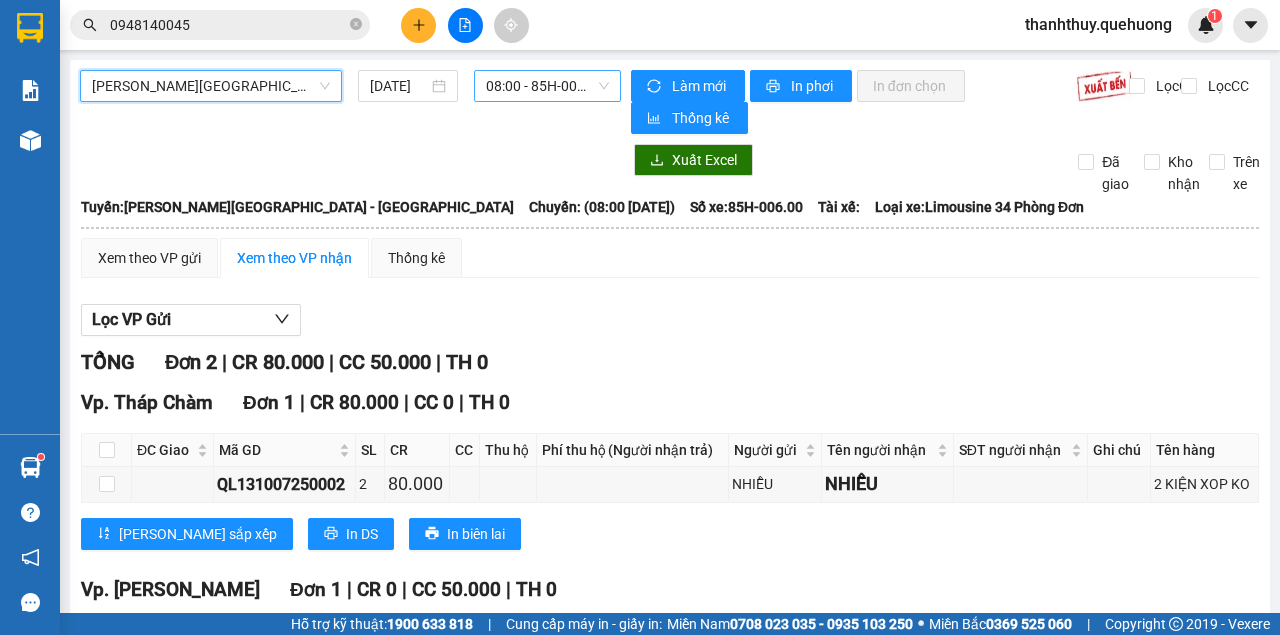 click on "08:00     - 85H-006.00" at bounding box center (547, 86) 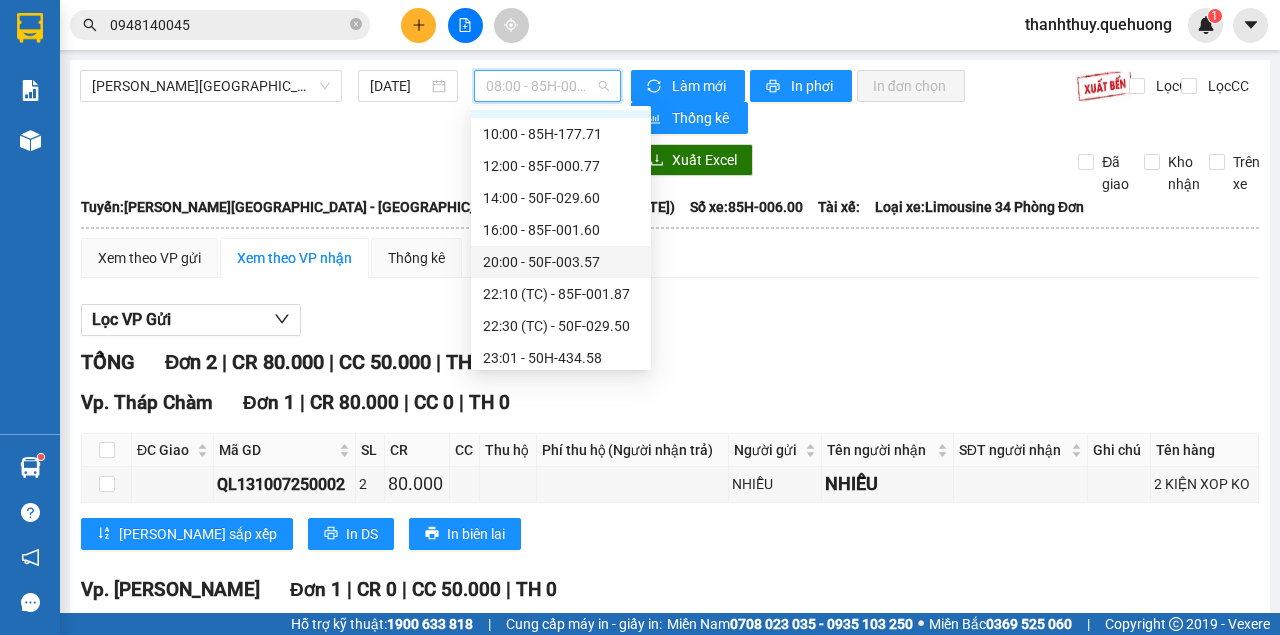 scroll, scrollTop: 0, scrollLeft: 0, axis: both 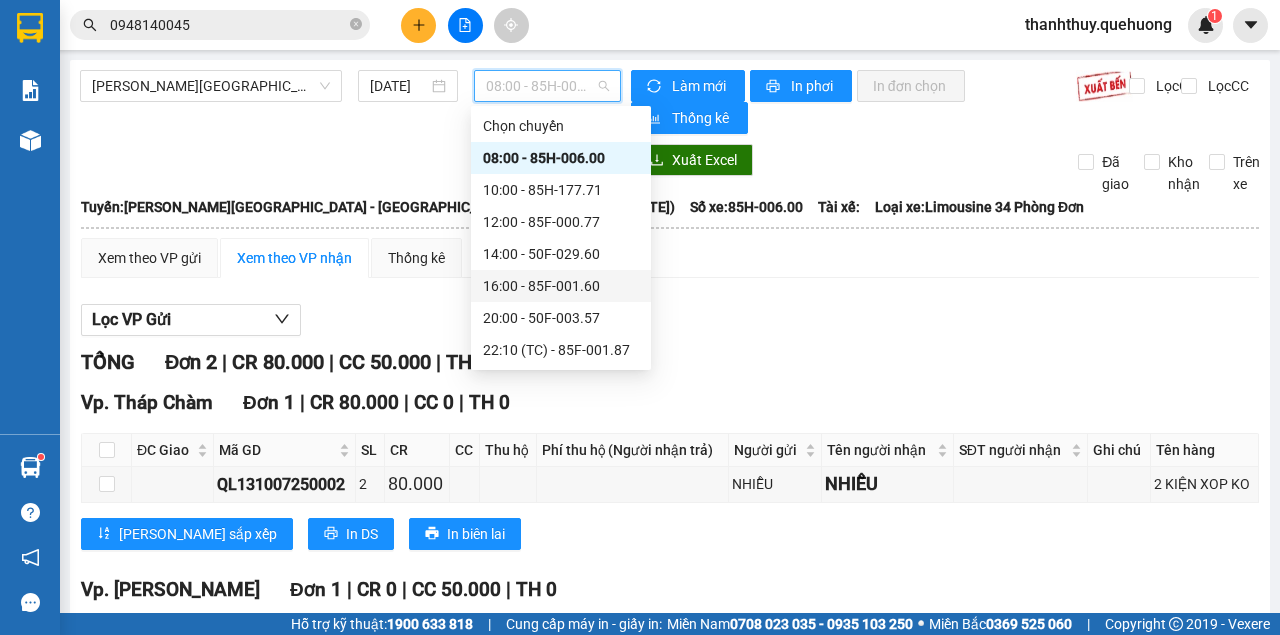 click on "16:00     - 85F-001.60" at bounding box center (561, 286) 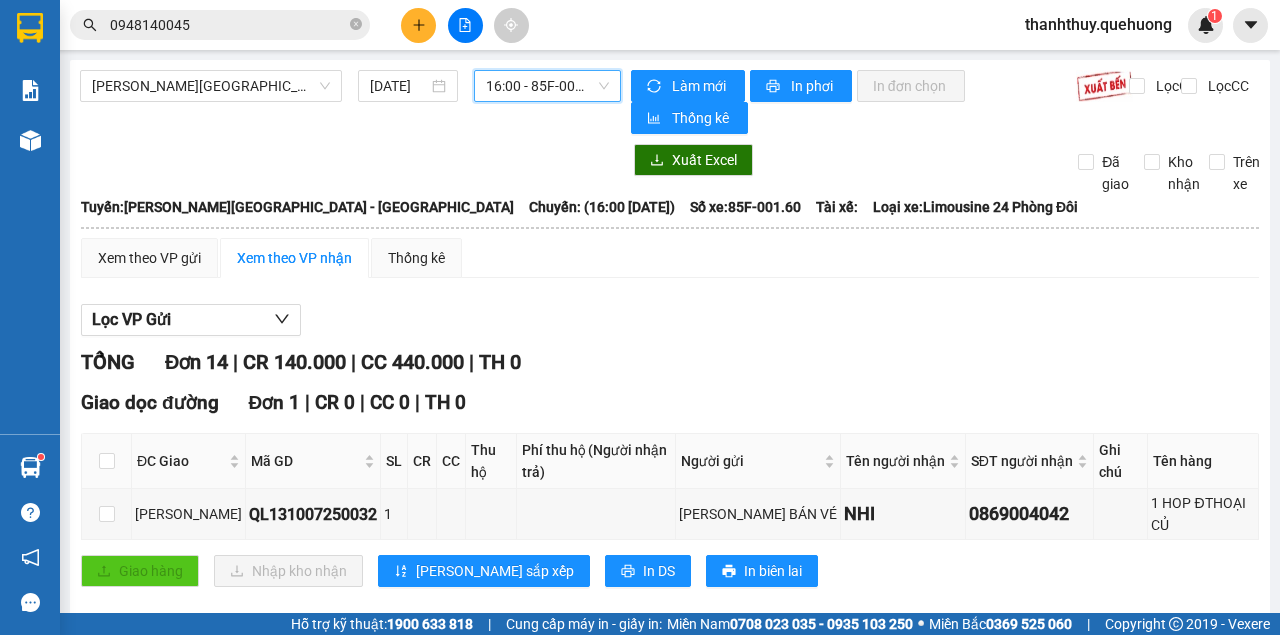 scroll, scrollTop: 333, scrollLeft: 0, axis: vertical 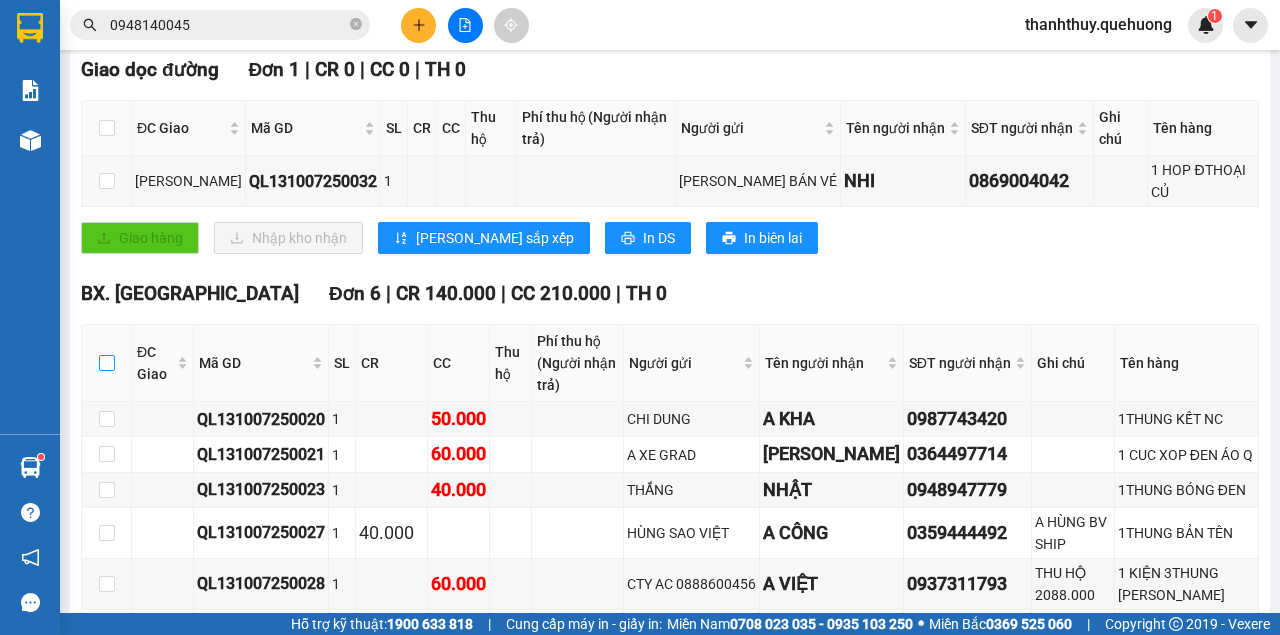click at bounding box center [107, 363] 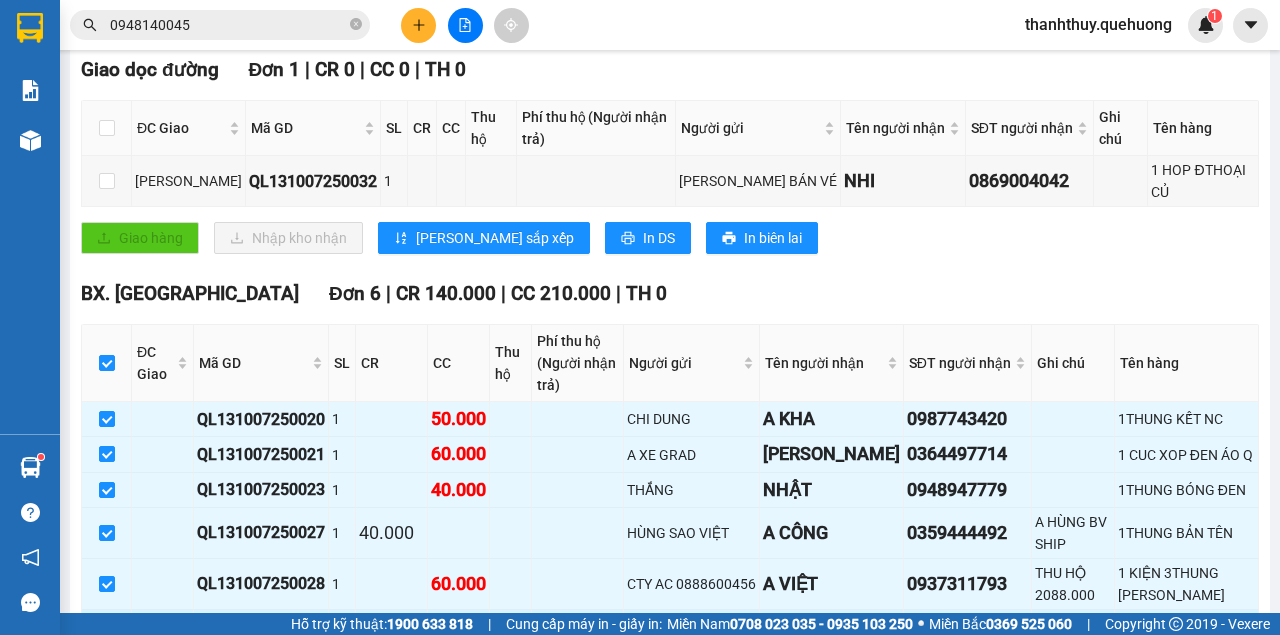 scroll, scrollTop: 600, scrollLeft: 0, axis: vertical 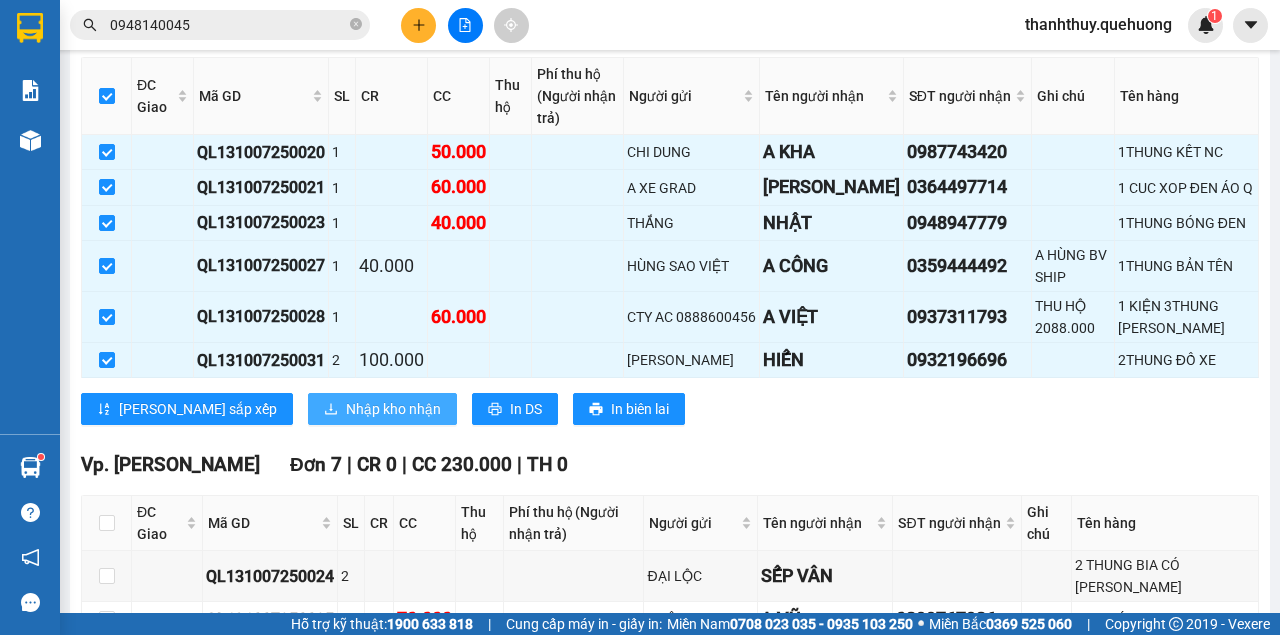 click on "Nhập kho nhận" at bounding box center [393, 409] 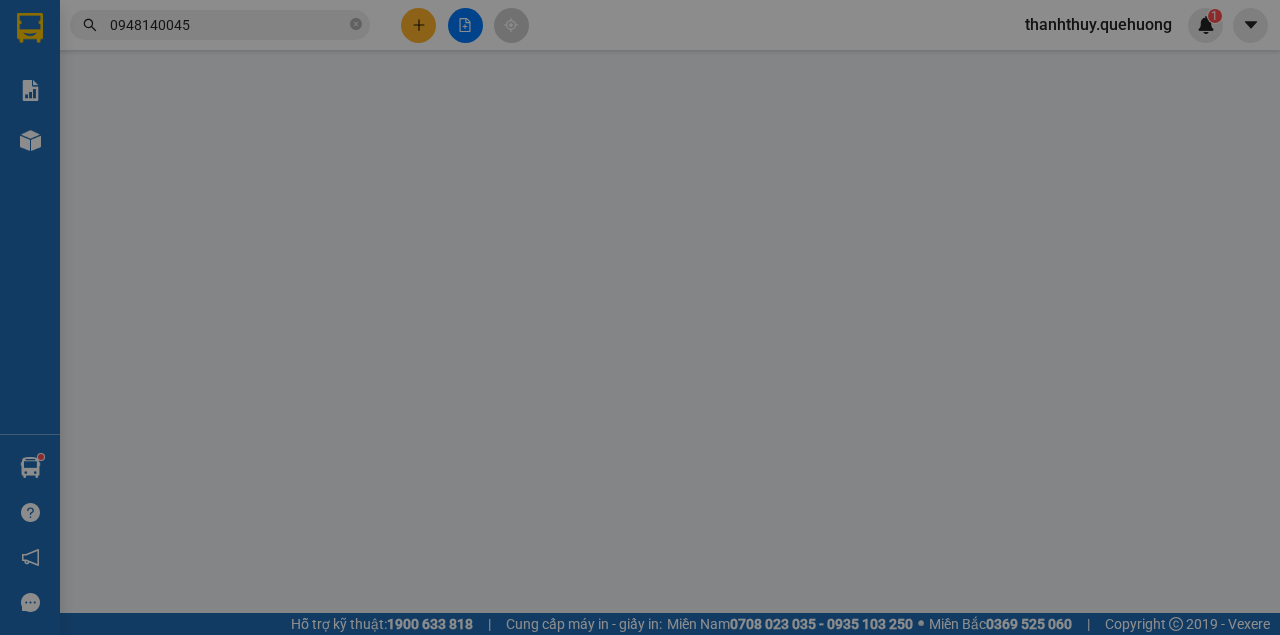 scroll, scrollTop: 0, scrollLeft: 0, axis: both 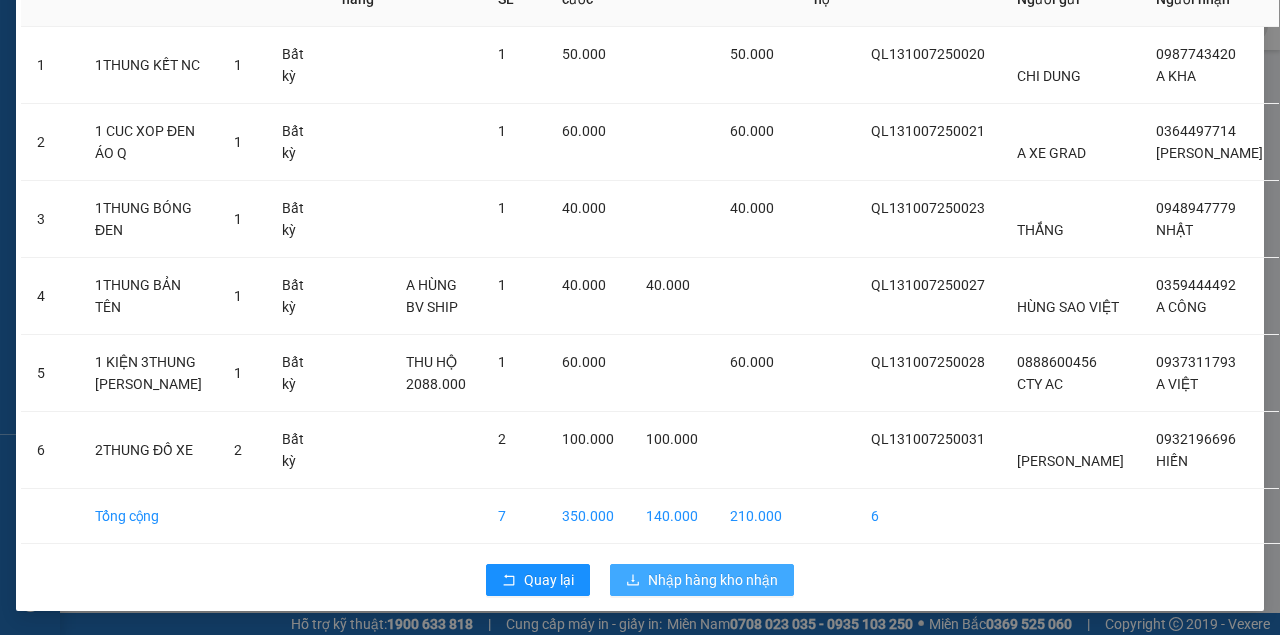 click on "Nhập hàng kho nhận" at bounding box center [713, 580] 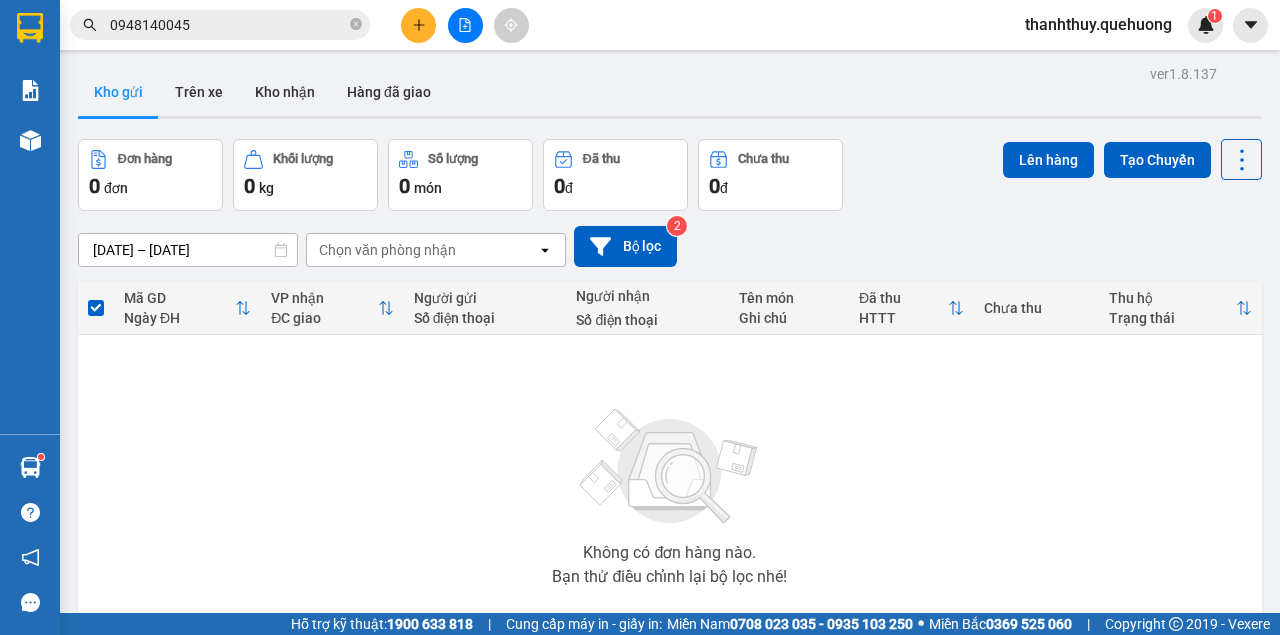 click at bounding box center [465, 25] 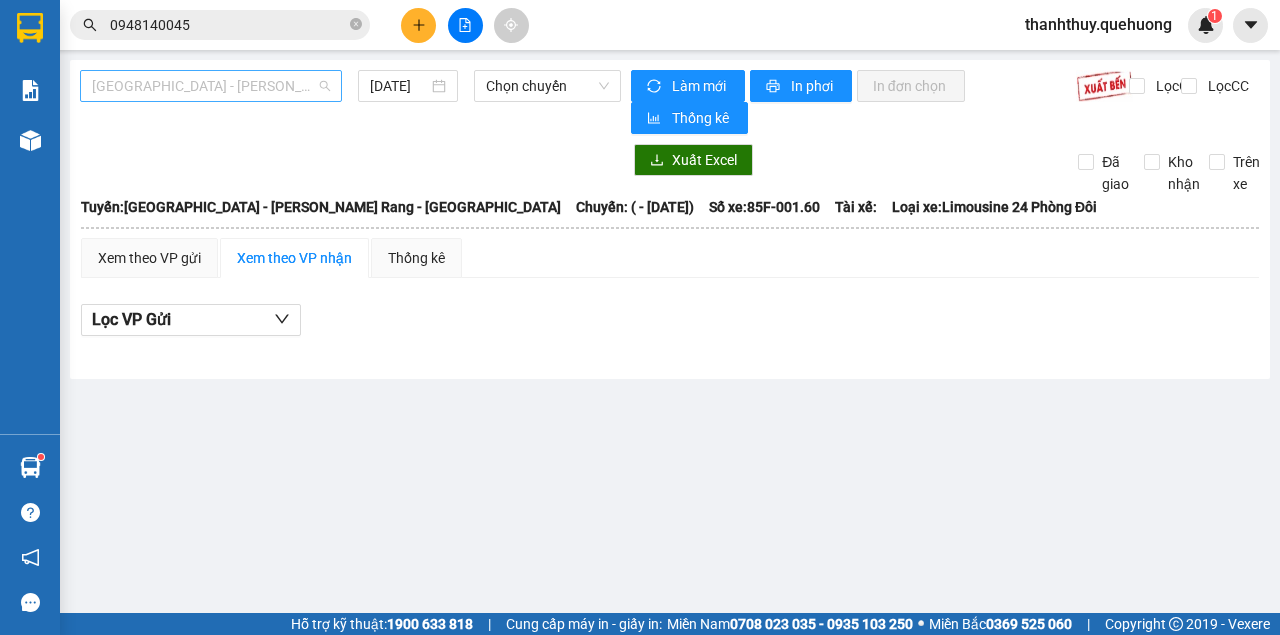 click on "[GEOGRAPHIC_DATA] - [PERSON_NAME] Rang - [GEOGRAPHIC_DATA]" at bounding box center (211, 86) 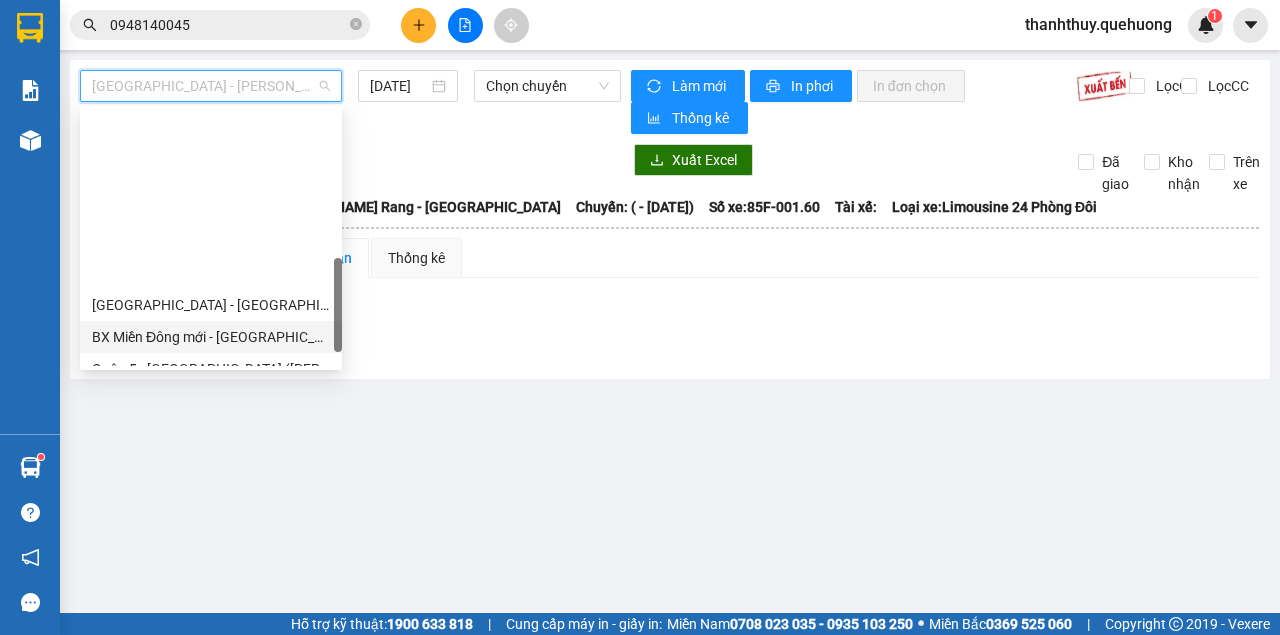 scroll, scrollTop: 533, scrollLeft: 0, axis: vertical 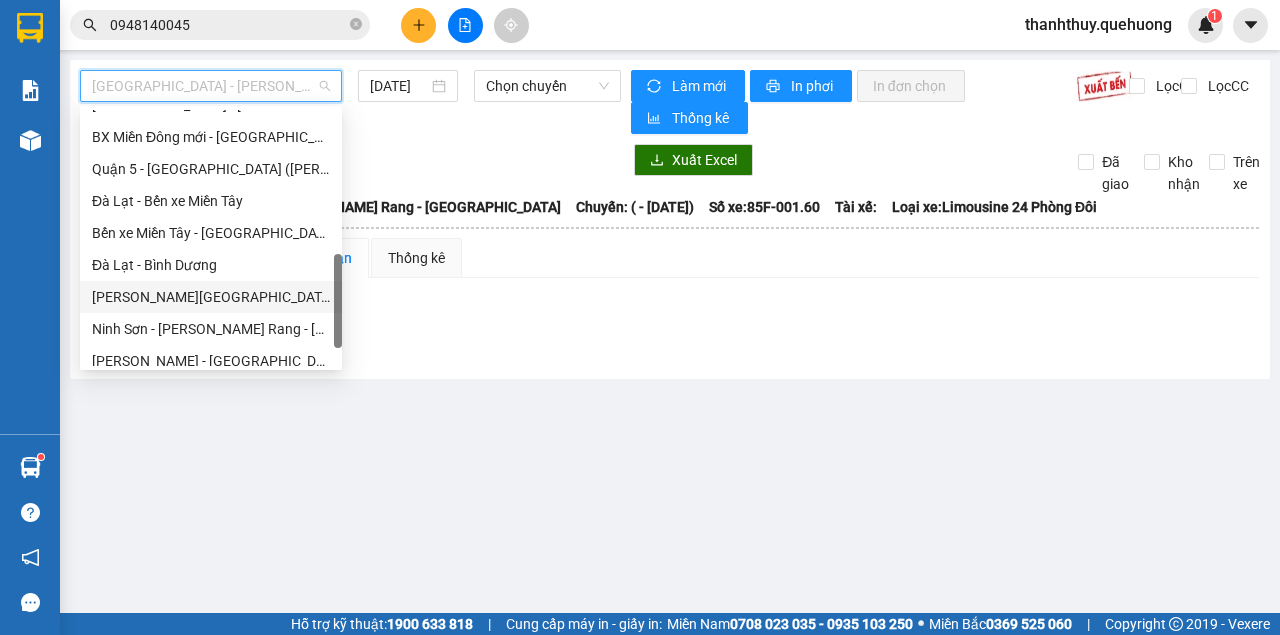 click on "[PERSON_NAME][GEOGRAPHIC_DATA] - [GEOGRAPHIC_DATA]" at bounding box center [211, 297] 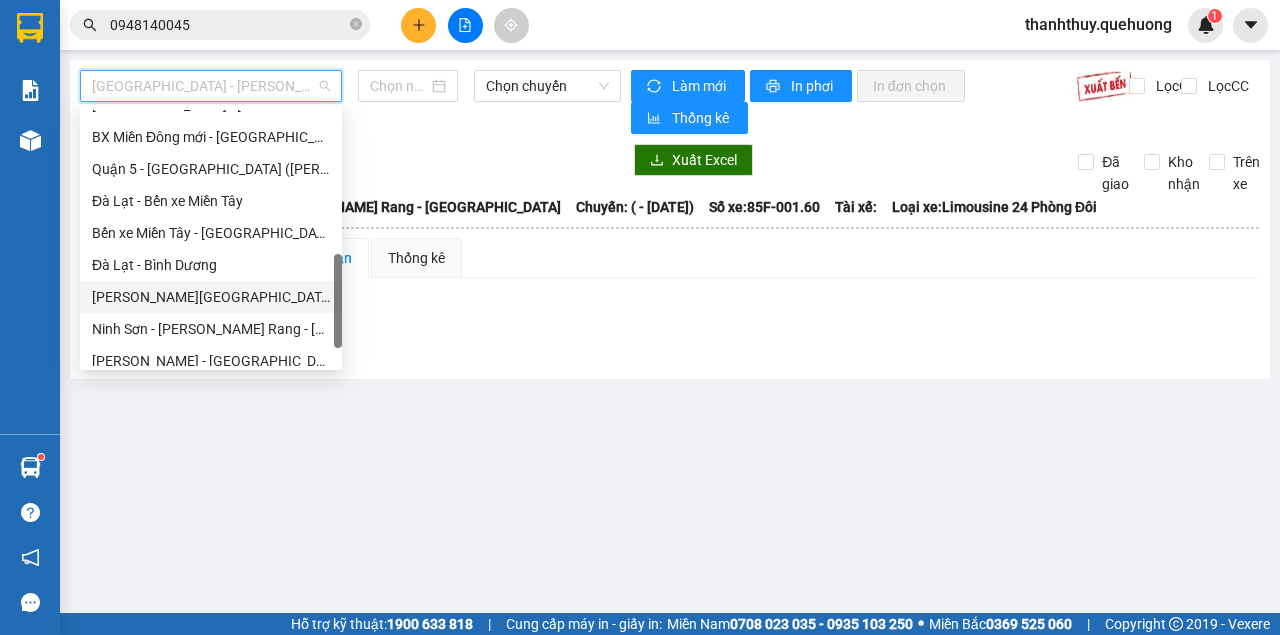 type on "[DATE]" 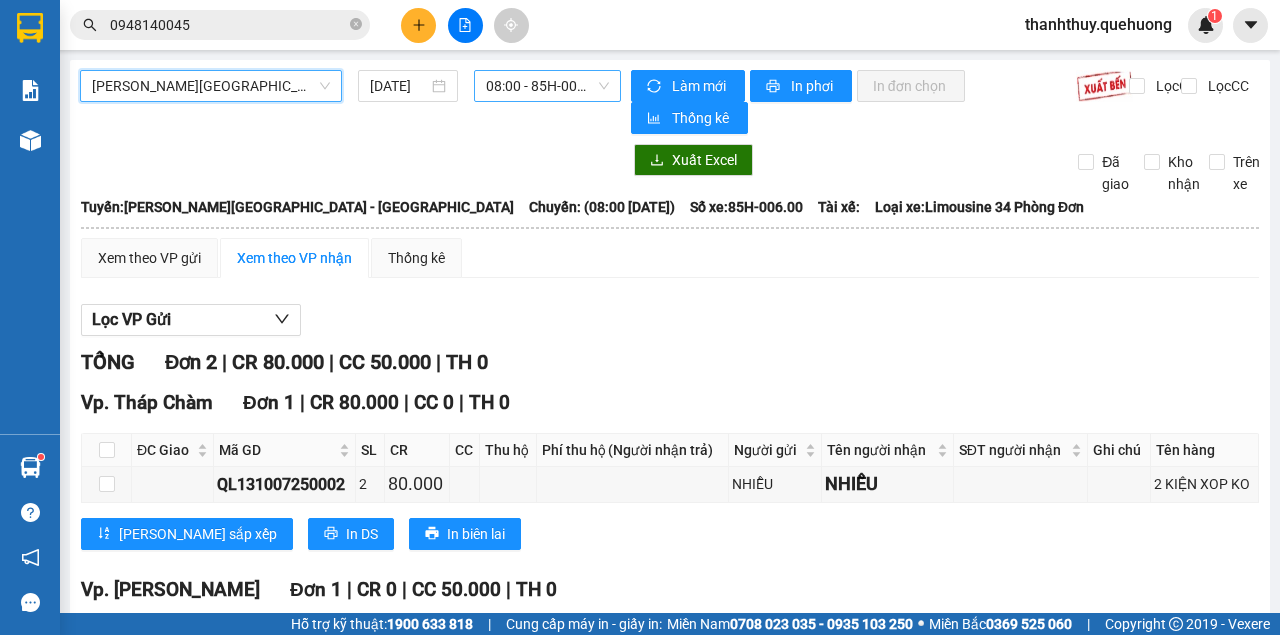 click on "08:00     - 85H-006.00" at bounding box center (547, 86) 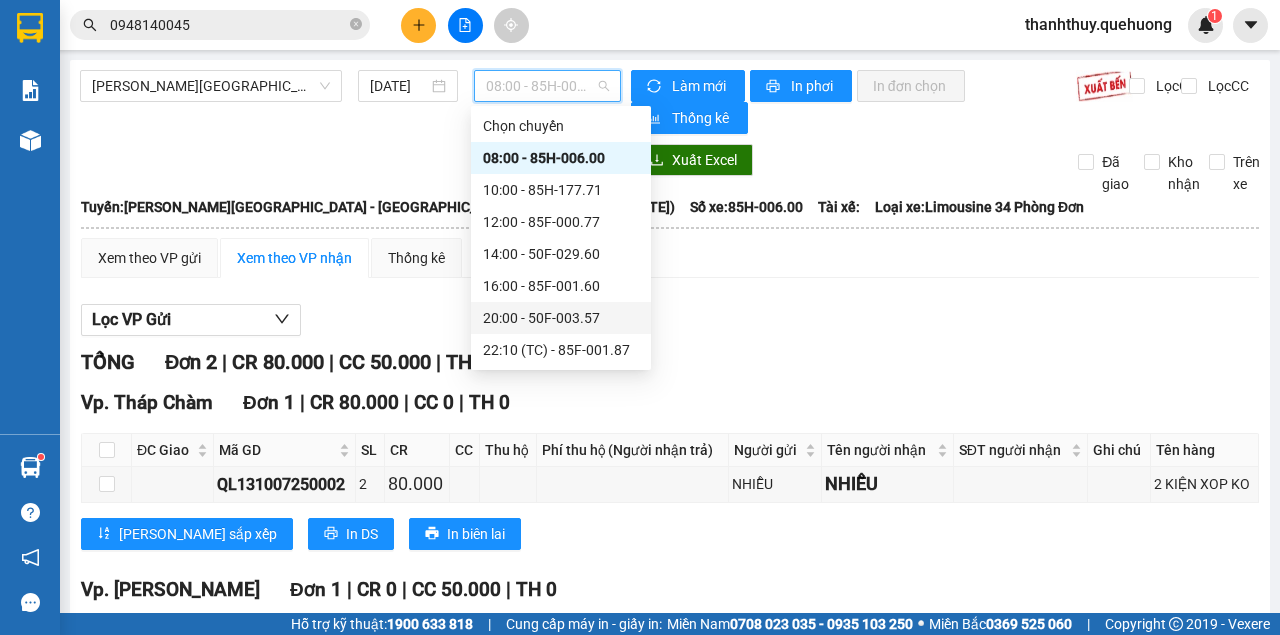 click on "20:00     - 50F-003.57" at bounding box center [561, 318] 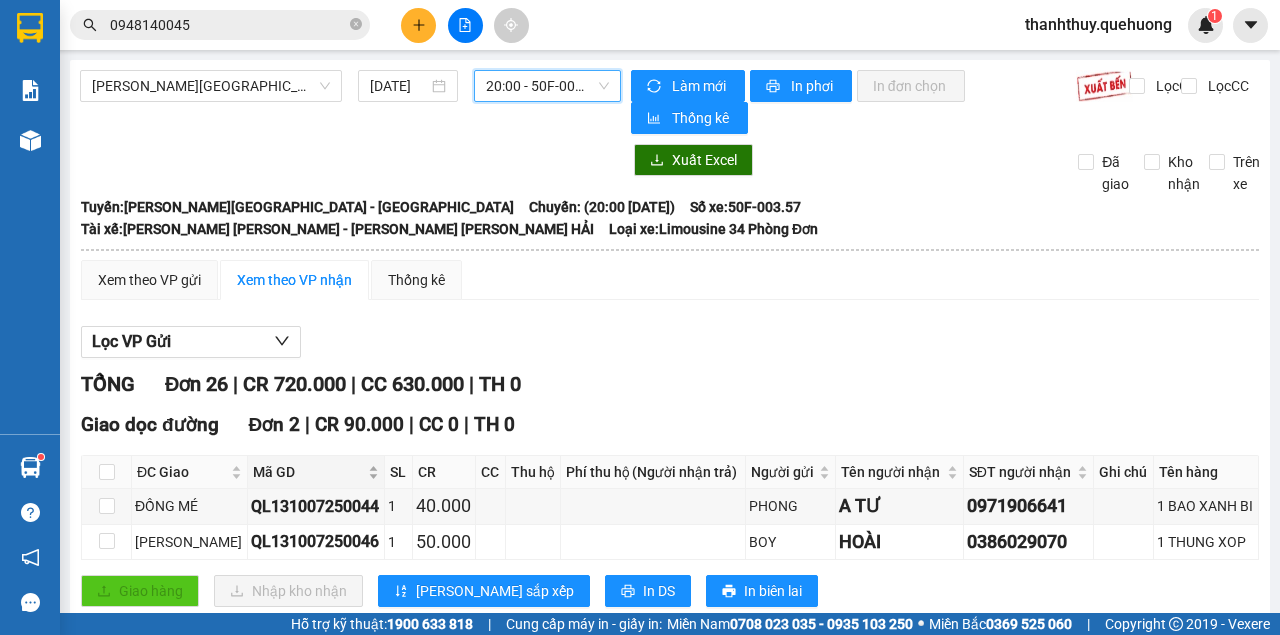 scroll, scrollTop: 66, scrollLeft: 0, axis: vertical 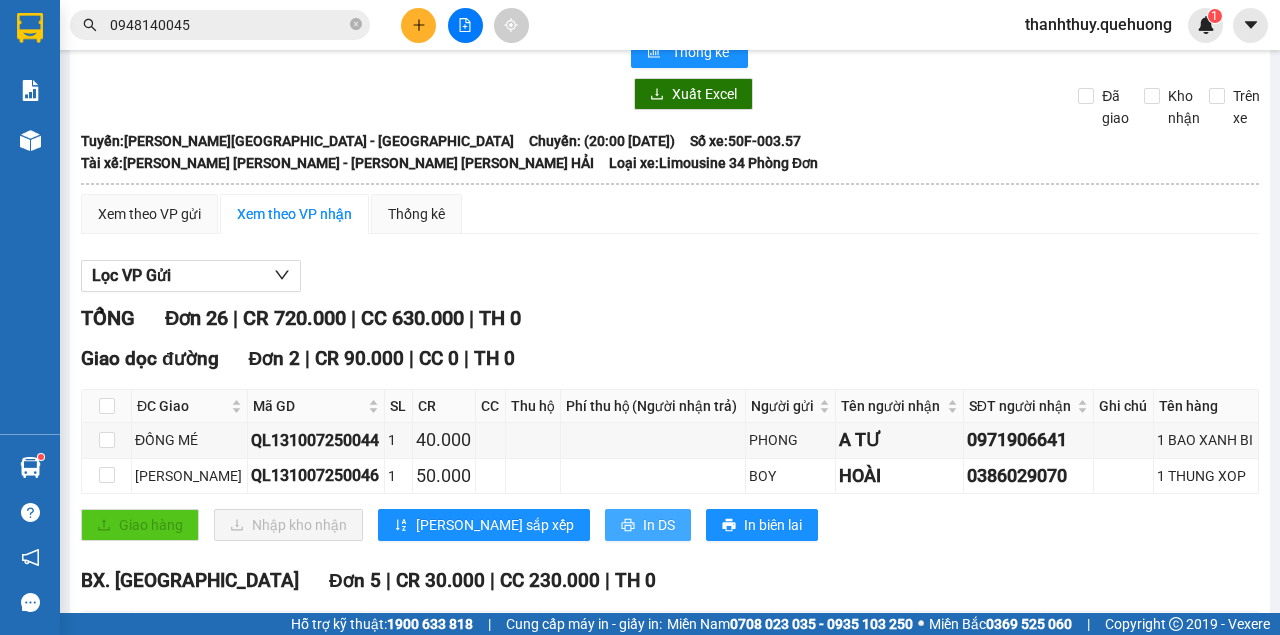 click on "In DS" at bounding box center [659, 525] 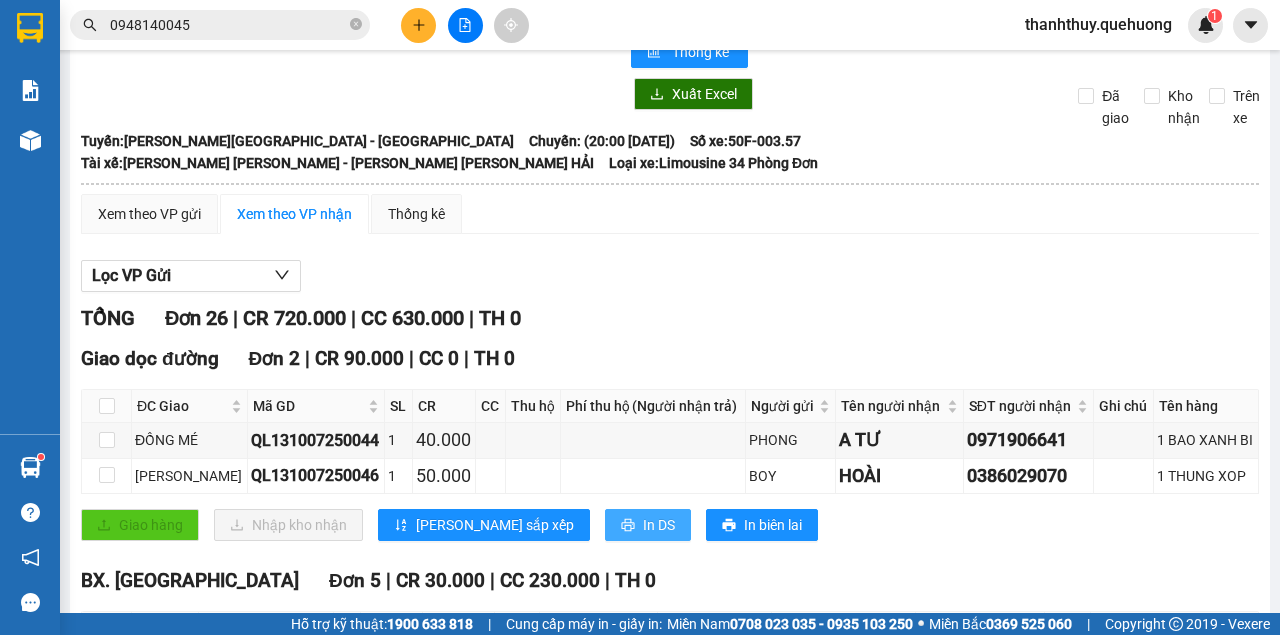 scroll, scrollTop: 0, scrollLeft: 0, axis: both 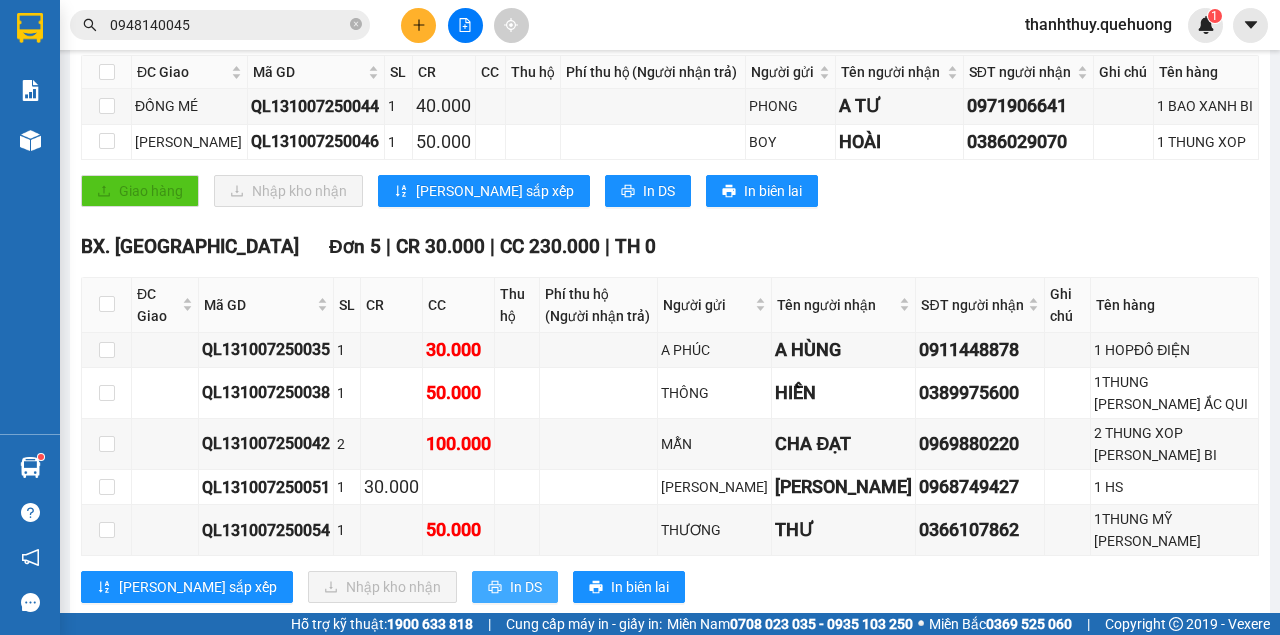 click on "In DS" at bounding box center [526, 587] 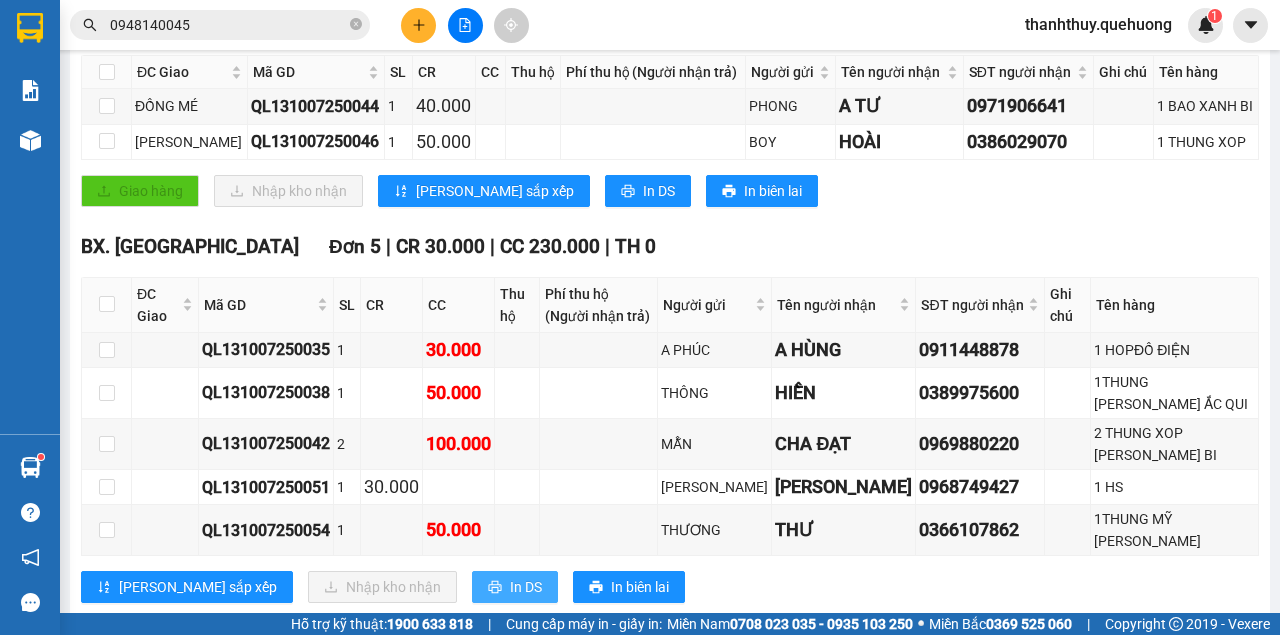 scroll, scrollTop: 0, scrollLeft: 0, axis: both 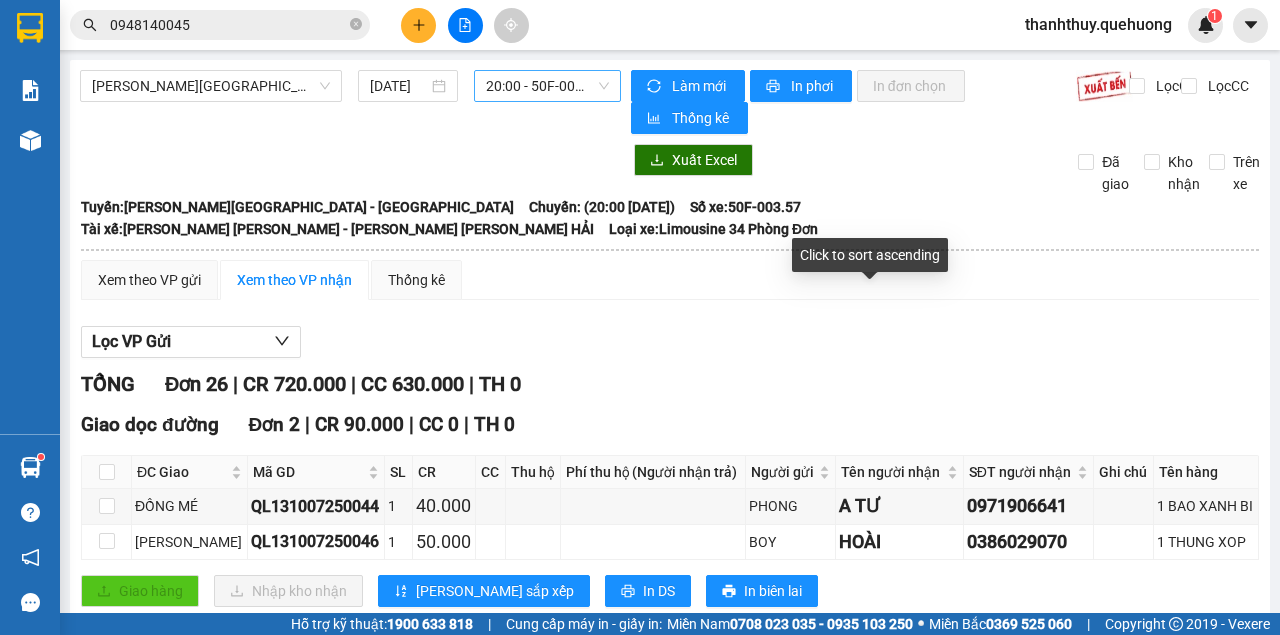 click on "20:00     - 50F-003.57" at bounding box center (547, 86) 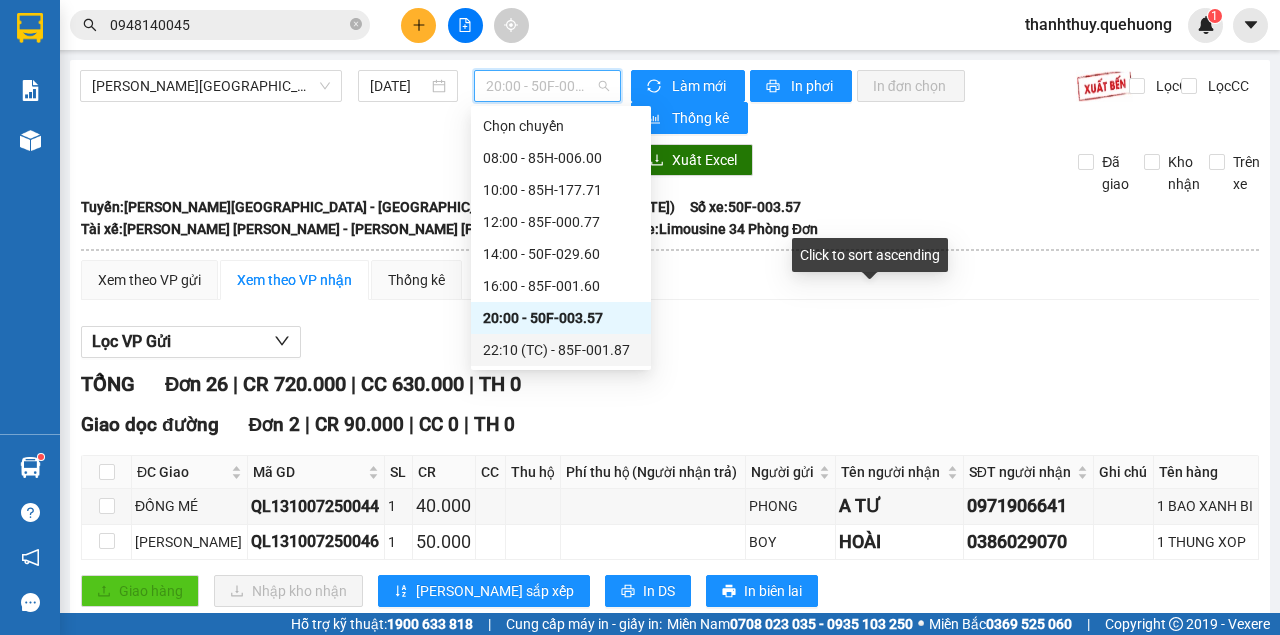 click on "22:10   (TC)   - 85F-001.87" at bounding box center (561, 350) 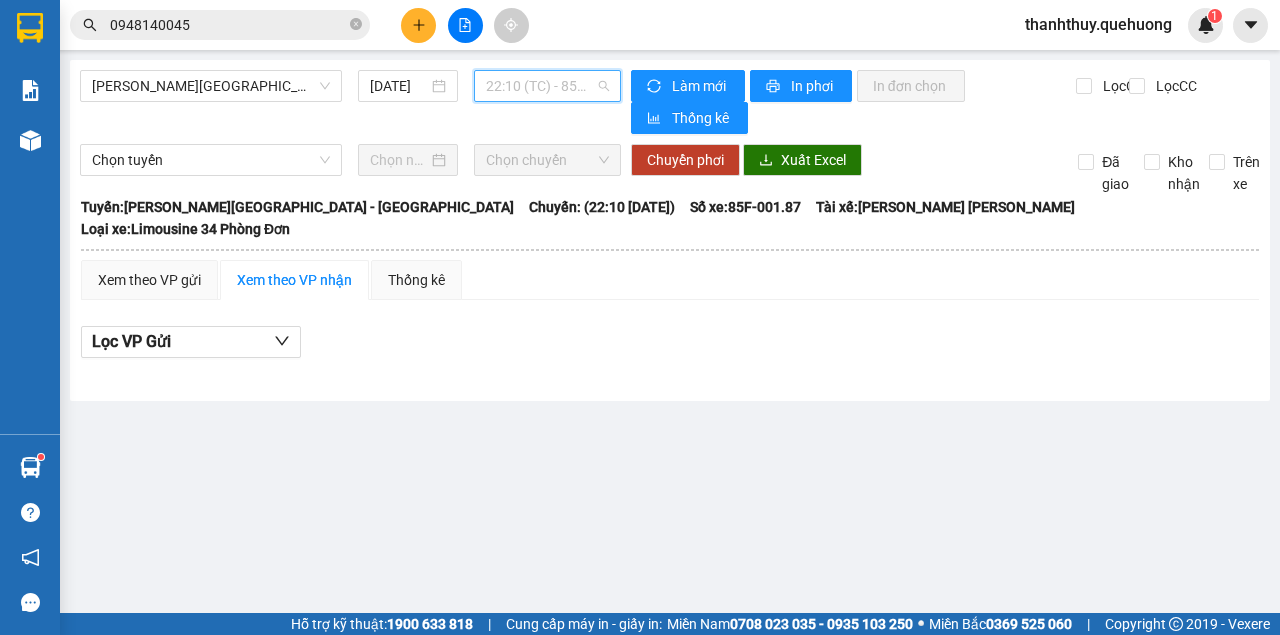 click on "22:10   (TC)   - 85F-001.87" at bounding box center [547, 86] 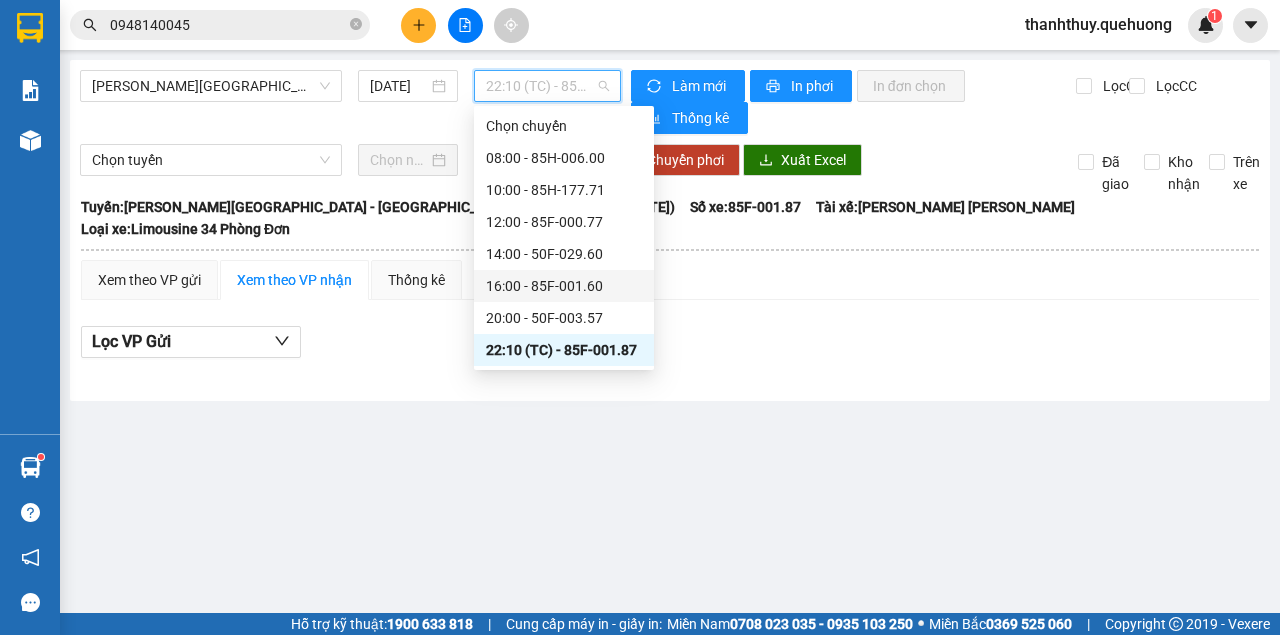 scroll, scrollTop: 66, scrollLeft: 0, axis: vertical 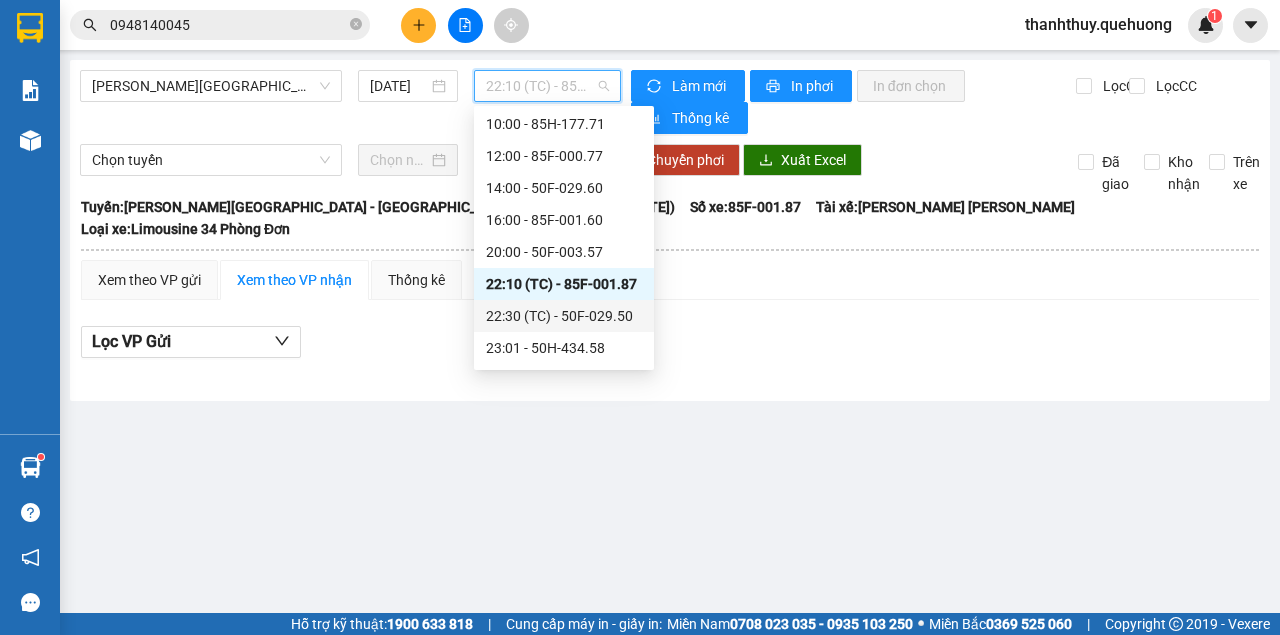 click on "22:30   (TC)   - 50F-029.50" at bounding box center [564, 316] 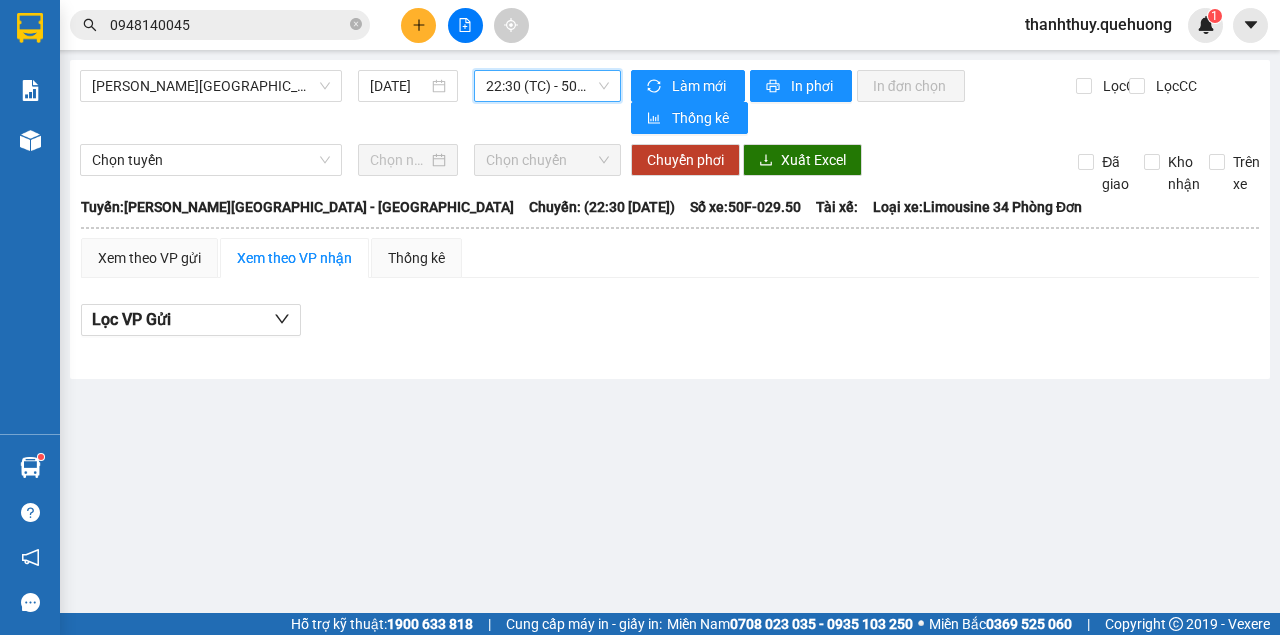 click on "22:30   (TC)   - 50F-029.50" at bounding box center [547, 86] 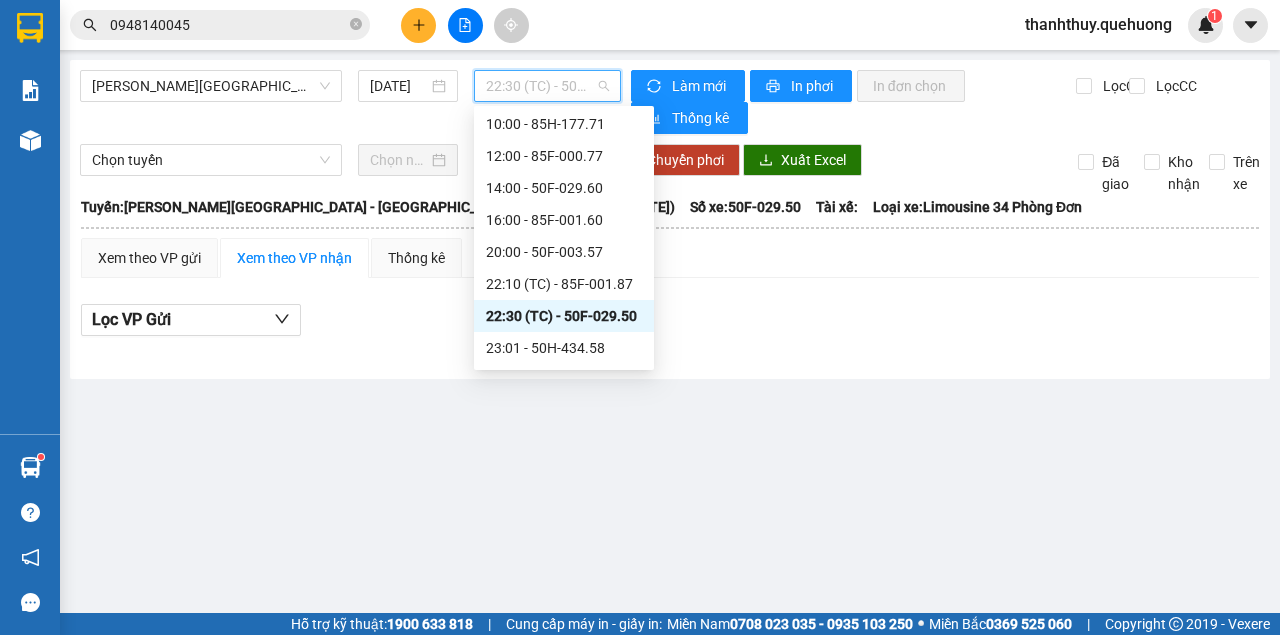 scroll, scrollTop: 133, scrollLeft: 0, axis: vertical 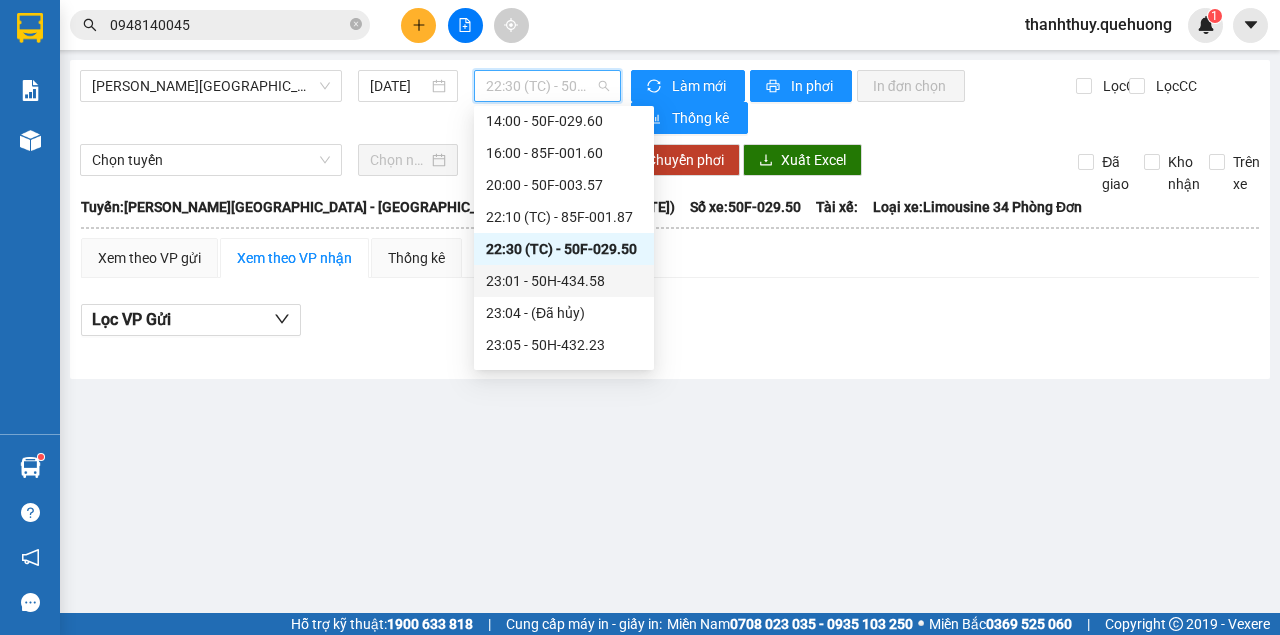 click on "23:01     - 50H-434.58" at bounding box center [564, 281] 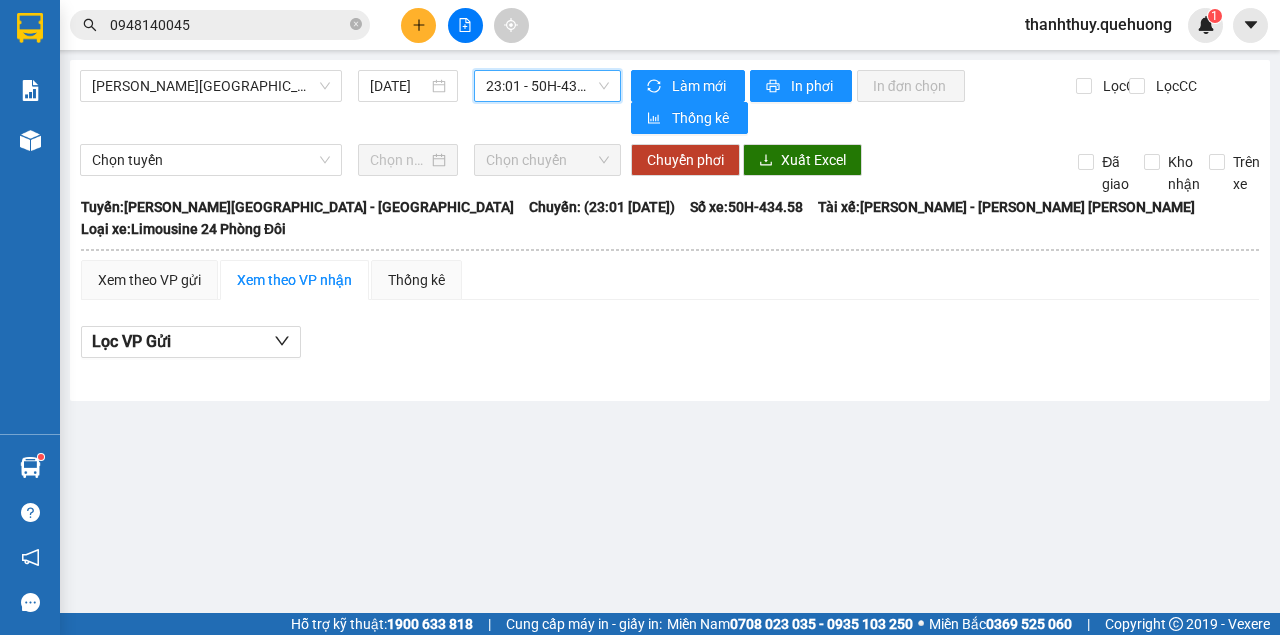 click on "23:01     - 50H-434.58" at bounding box center (547, 86) 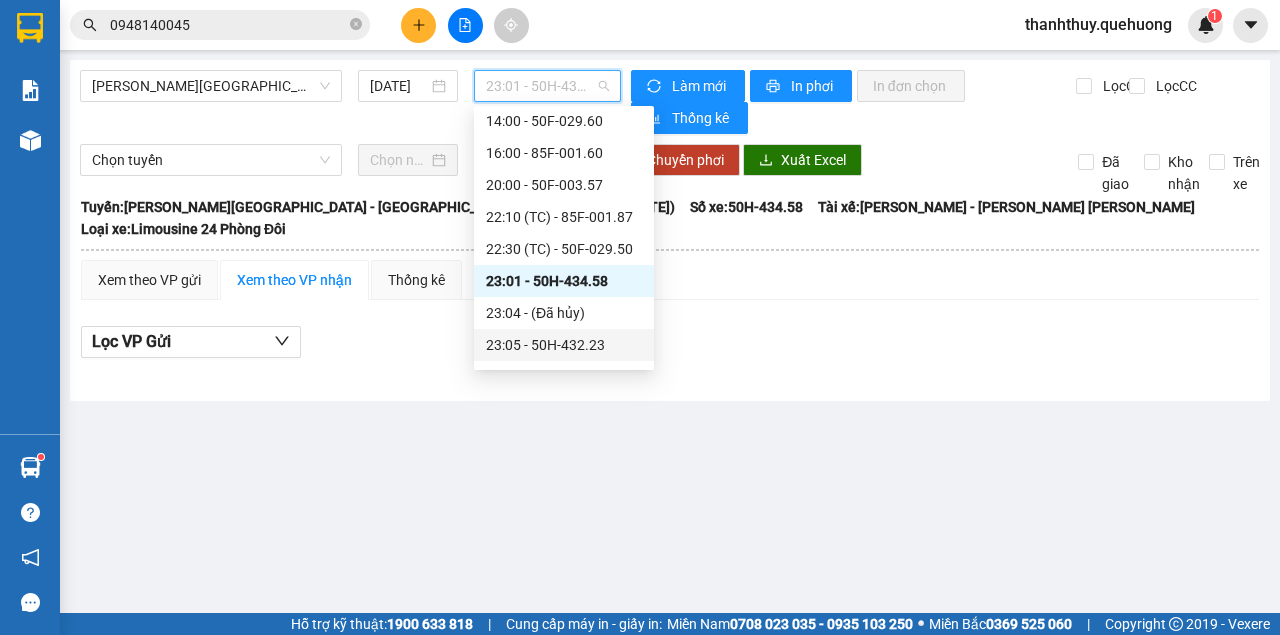 click on "23:05     - 50H-432.23" at bounding box center [564, 345] 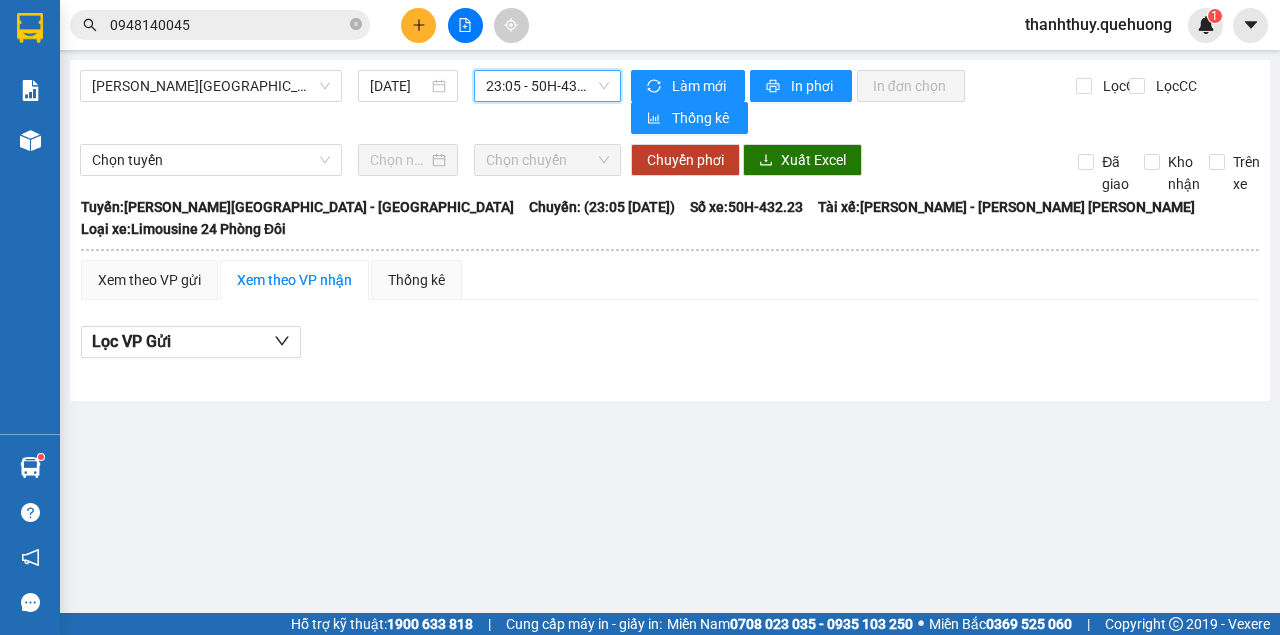 click on "23:05     - 50H-432.23" at bounding box center (547, 86) 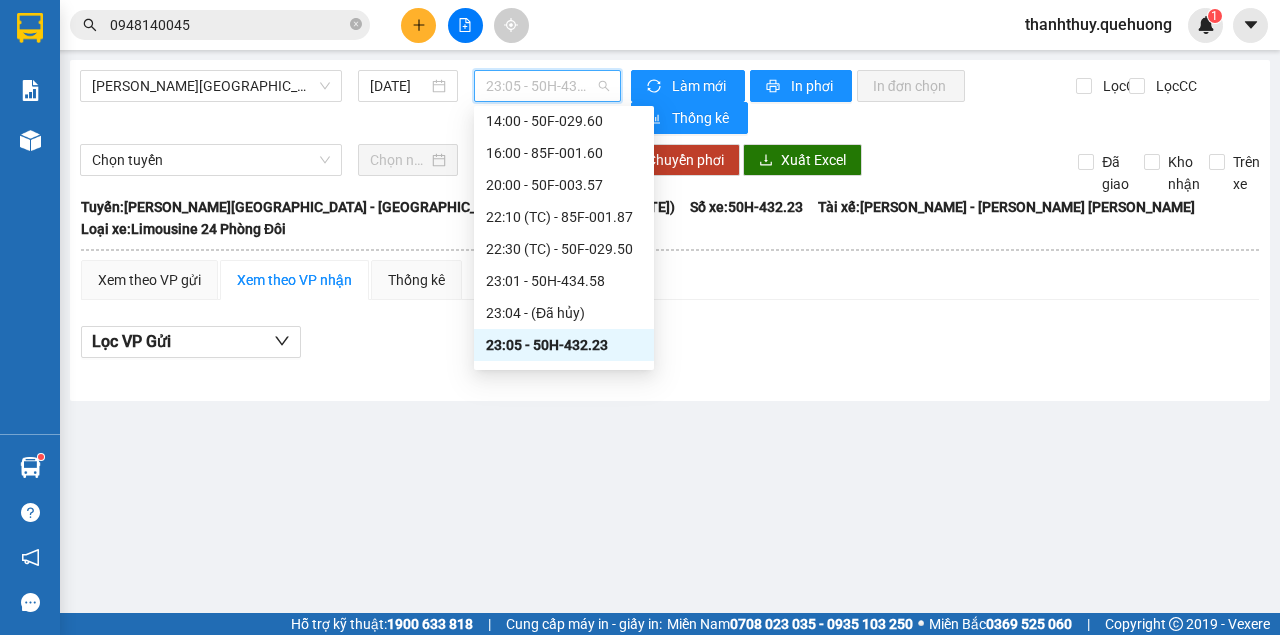 scroll, scrollTop: 256, scrollLeft: 0, axis: vertical 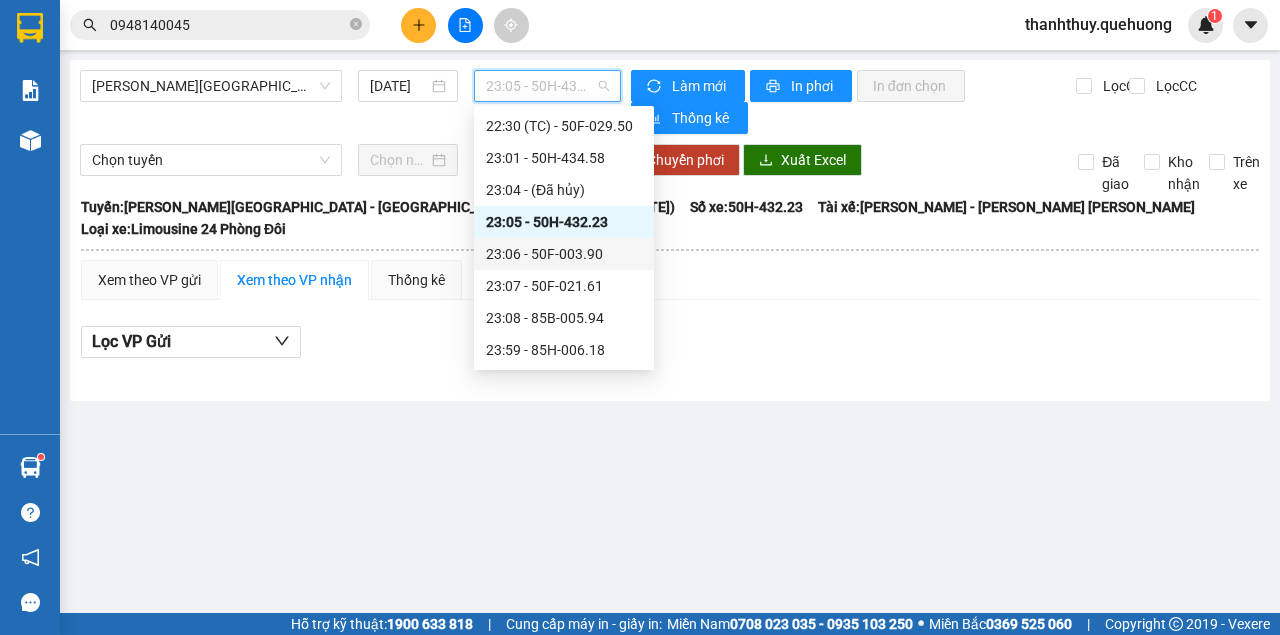 click on "23:06     - 50F-003.90" at bounding box center [564, 254] 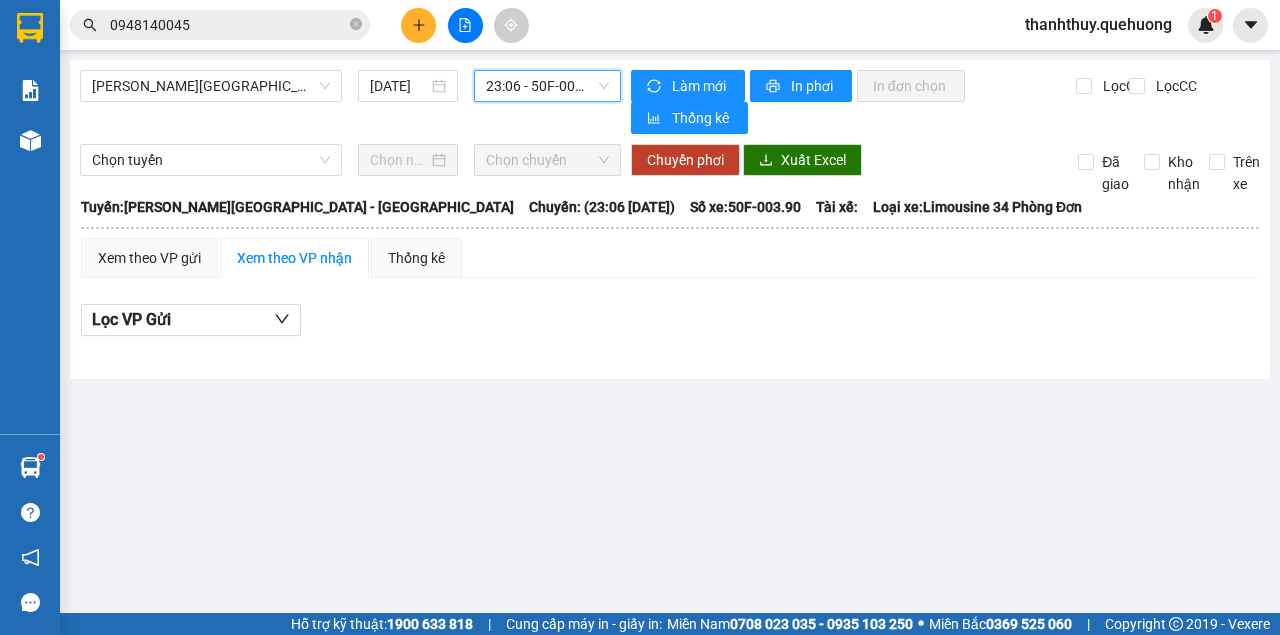 click on "23:06     - 50F-003.90" at bounding box center (547, 86) 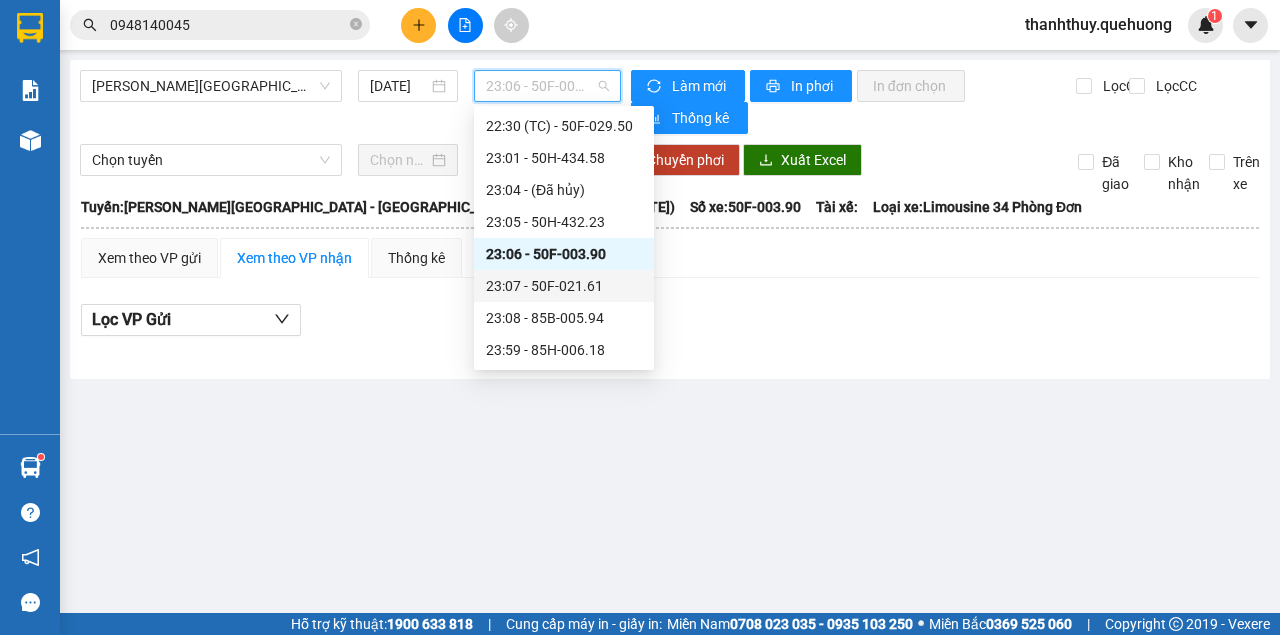 click on "23:07     - 50F-021.61" at bounding box center [564, 286] 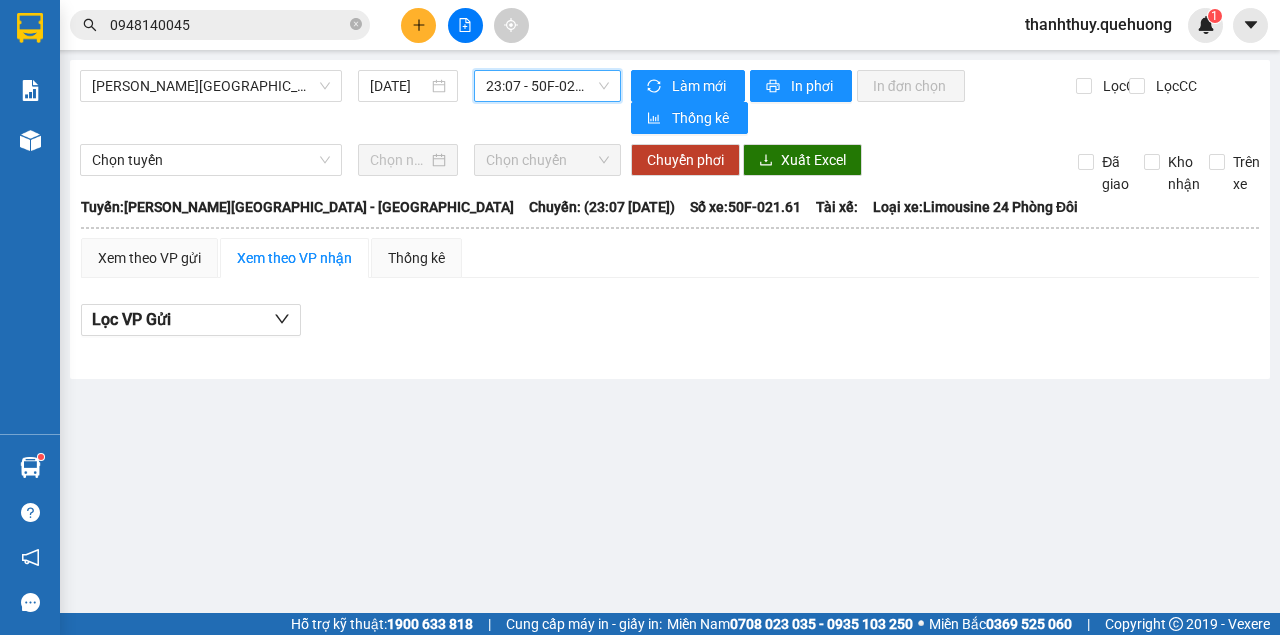 click on "23:07     - 50F-021.61" at bounding box center [547, 86] 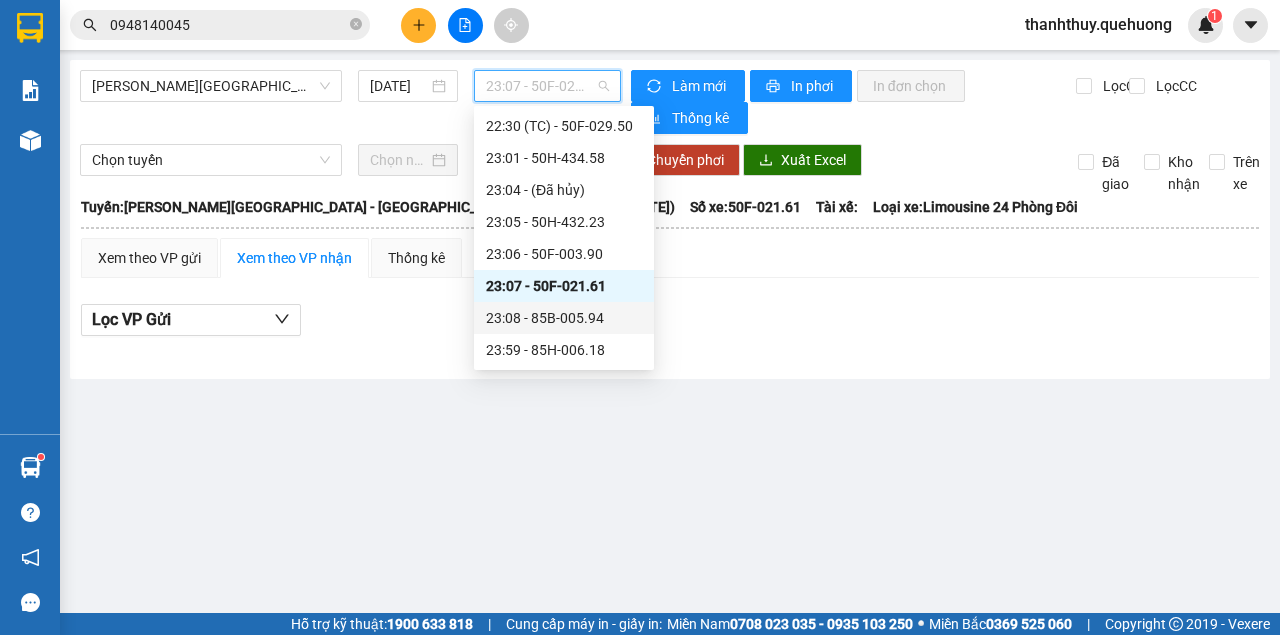 click on "23:08     - 85B-005.94" at bounding box center (564, 318) 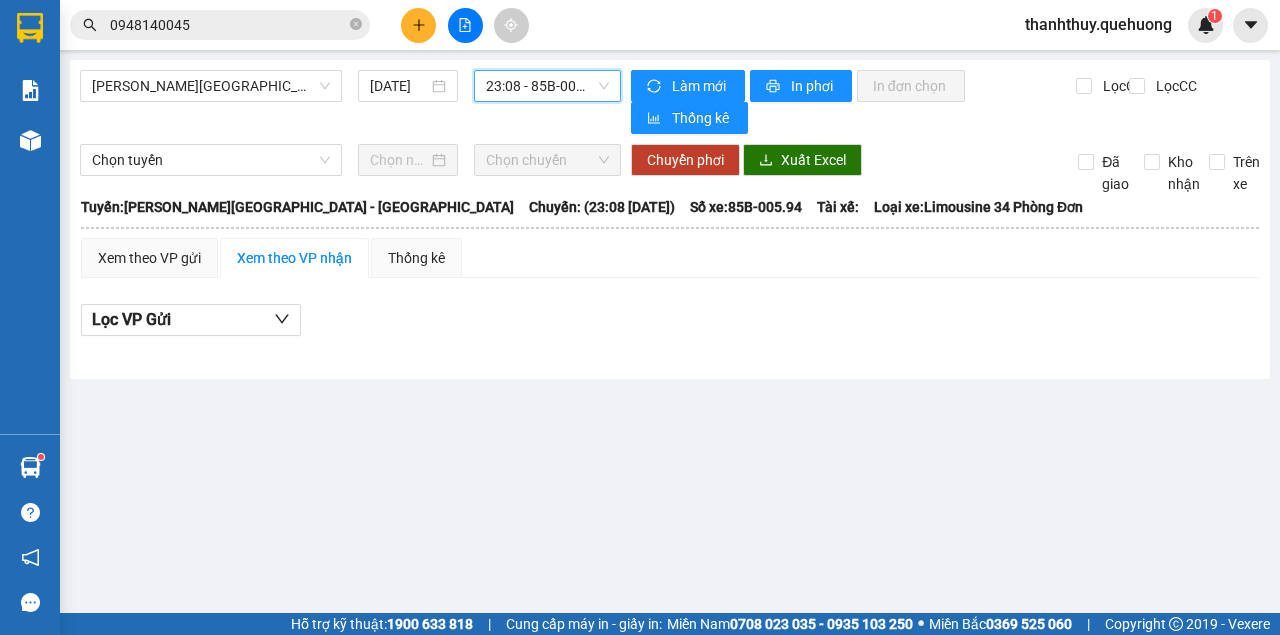 click on "23:08     - 85B-005.94" at bounding box center (547, 86) 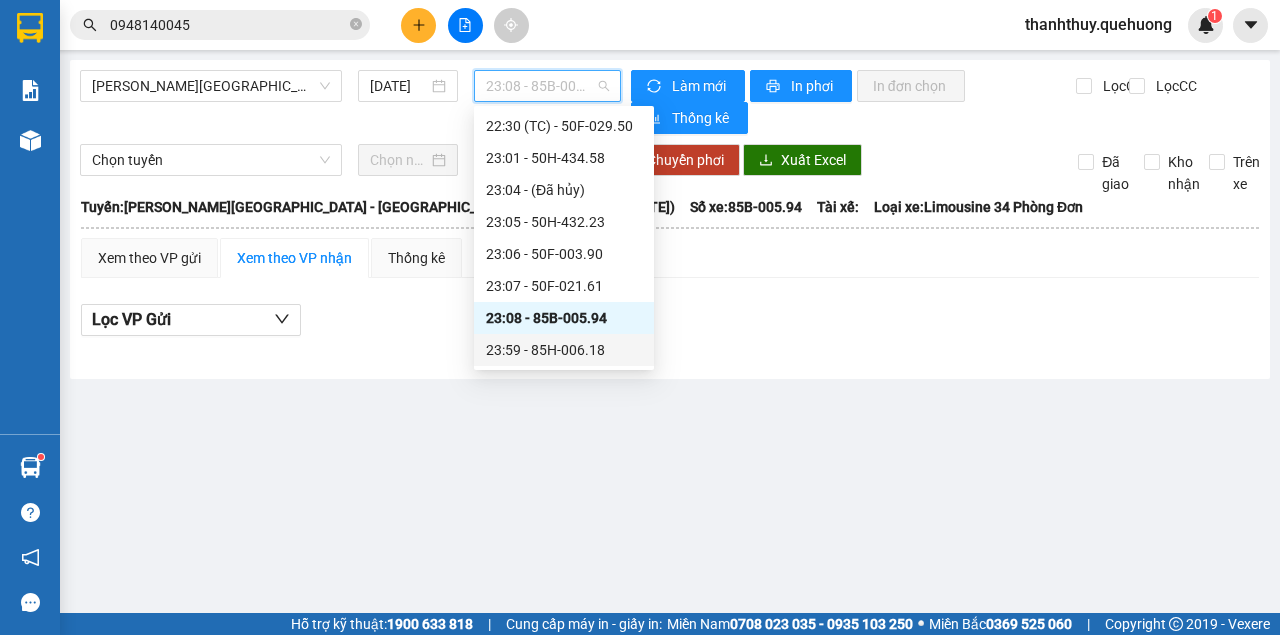 click on "23:59     - 85H-006.18" at bounding box center [564, 350] 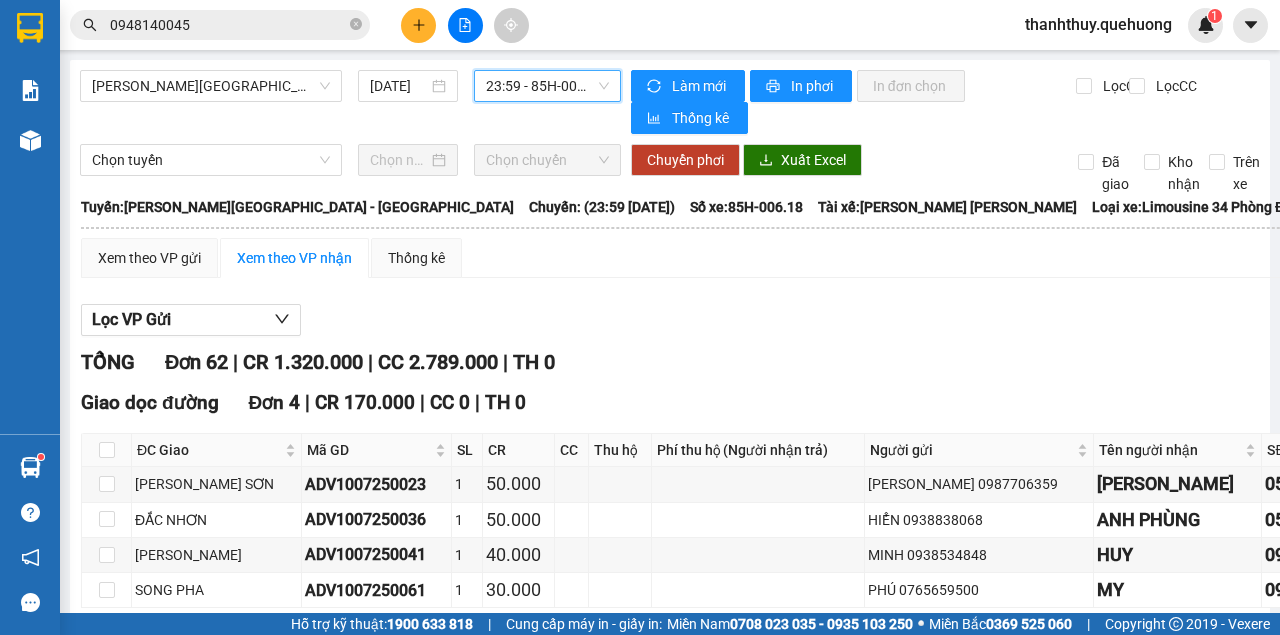 scroll, scrollTop: 133, scrollLeft: 0, axis: vertical 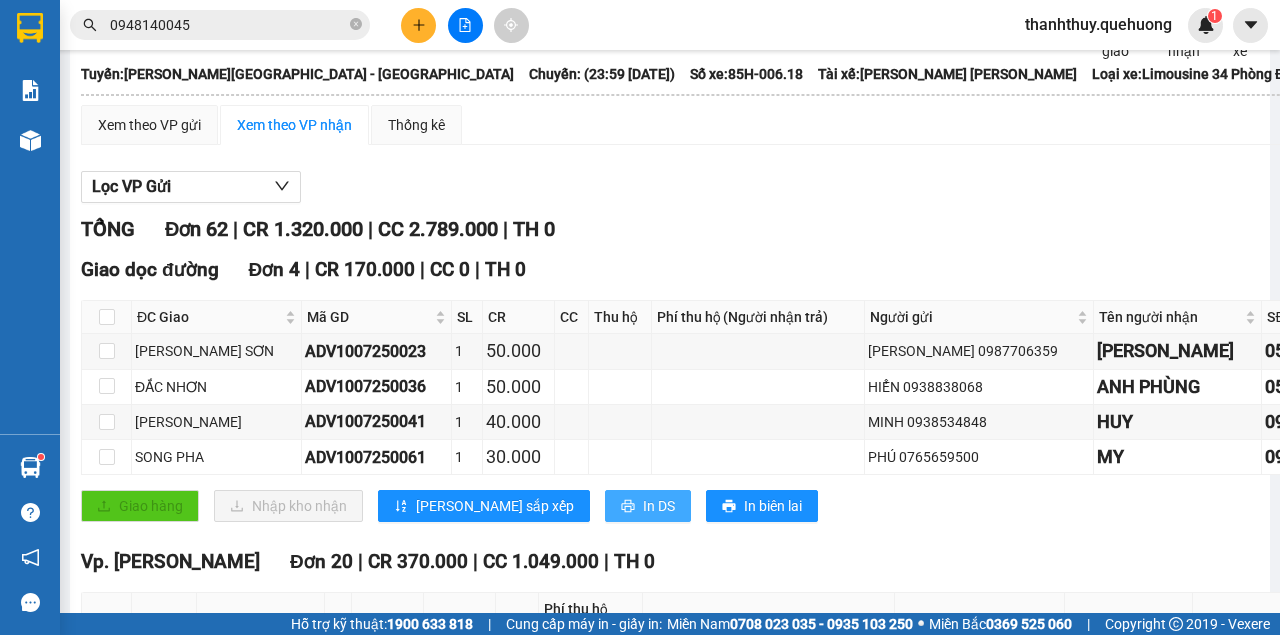 click on "In DS" at bounding box center [659, 506] 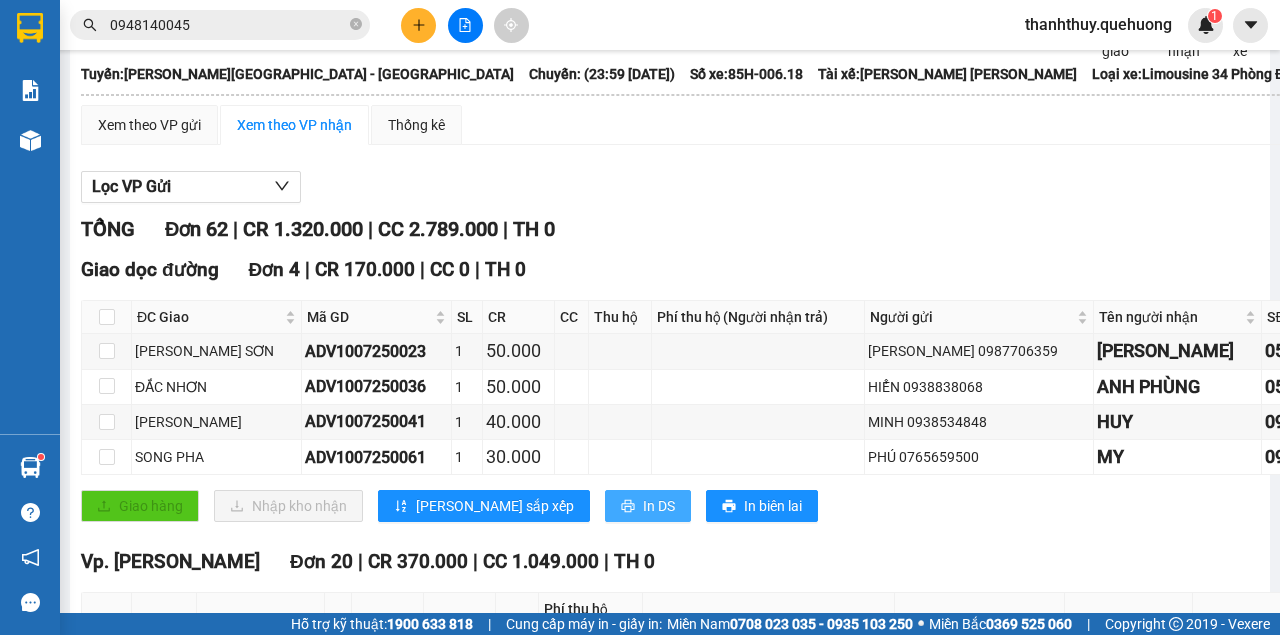 scroll, scrollTop: 0, scrollLeft: 0, axis: both 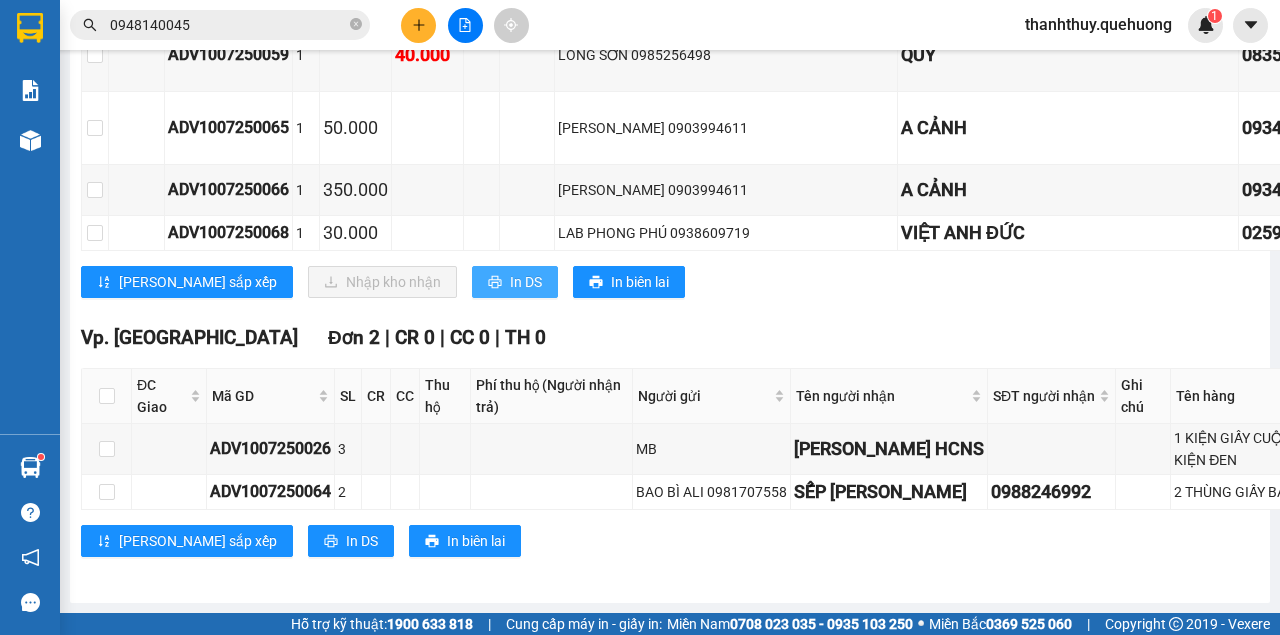 click on "In DS" at bounding box center [526, 282] 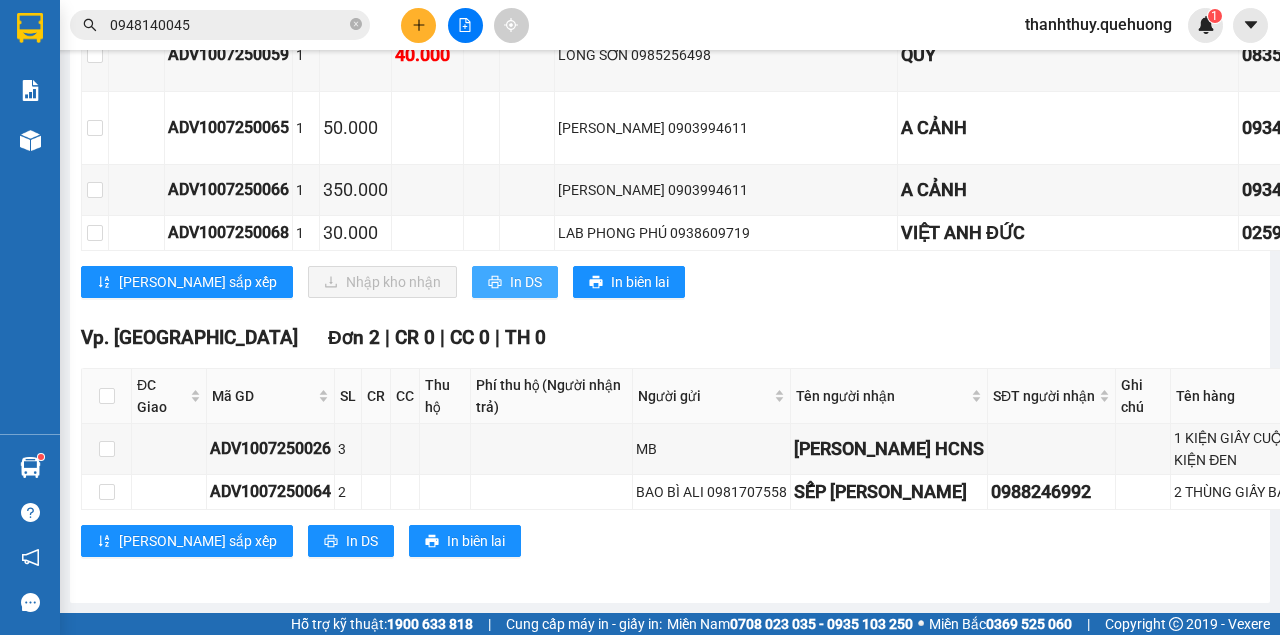 scroll, scrollTop: 0, scrollLeft: 0, axis: both 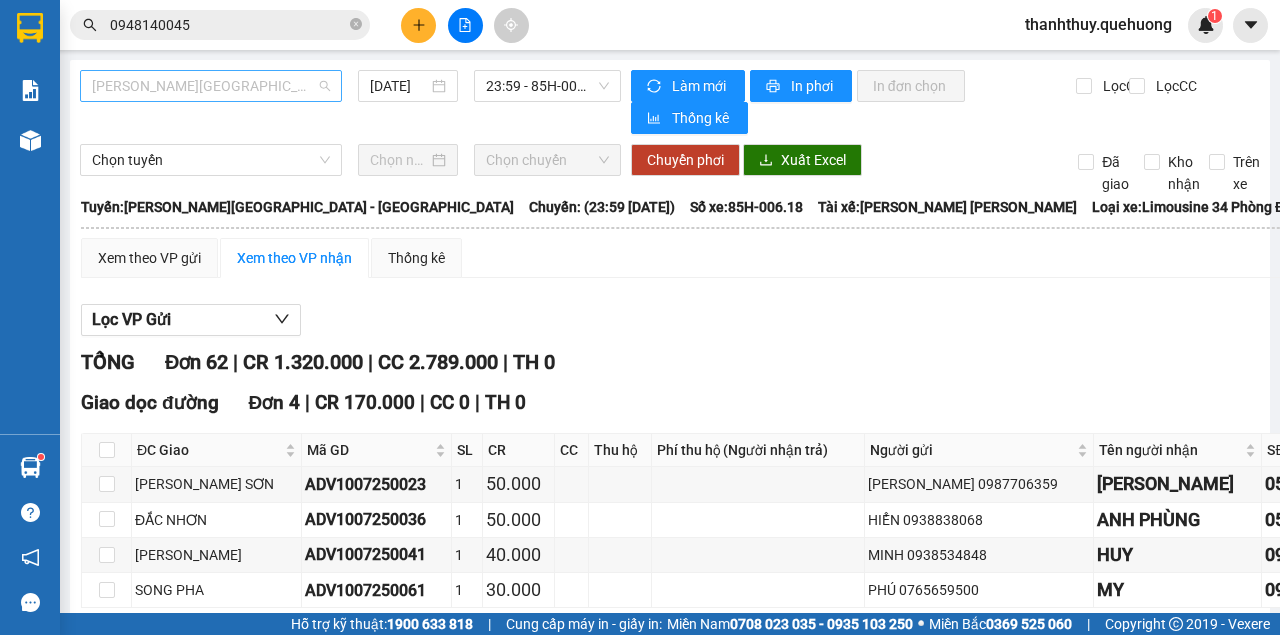 click on "[PERSON_NAME][GEOGRAPHIC_DATA] - [GEOGRAPHIC_DATA]" at bounding box center [211, 86] 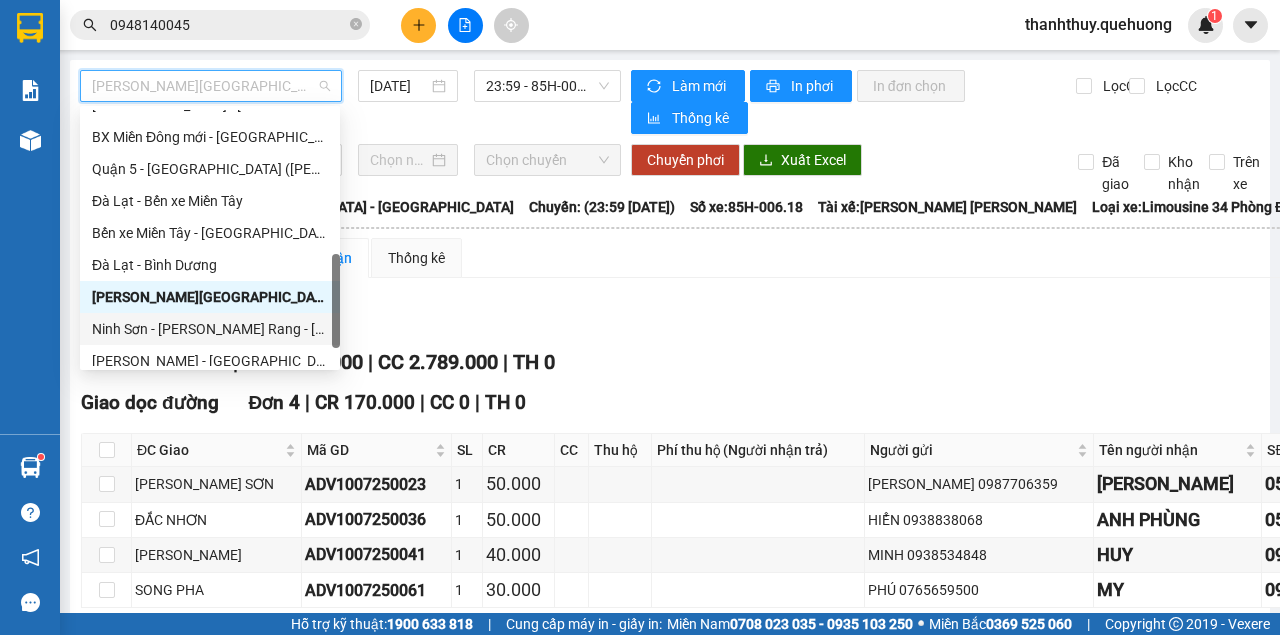 click on "Ninh Sơn - [PERSON_NAME] Rang - [GEOGRAPHIC_DATA]" at bounding box center (210, 329) 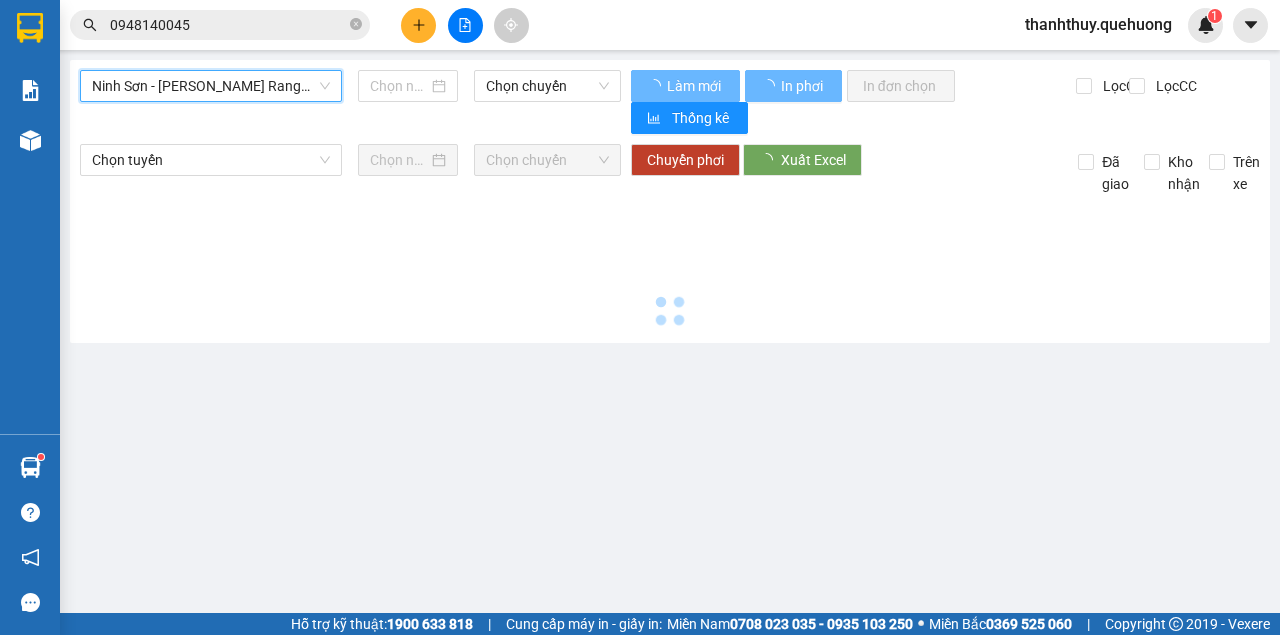 type on "[DATE]" 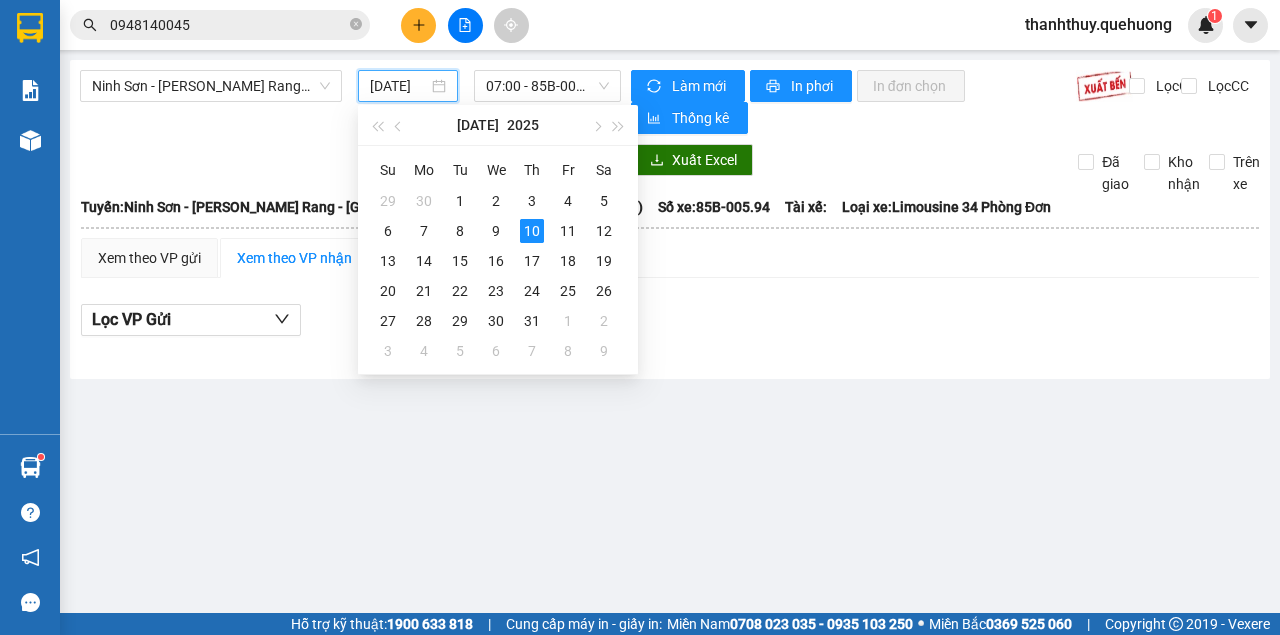 click on "[DATE]" at bounding box center (399, 86) 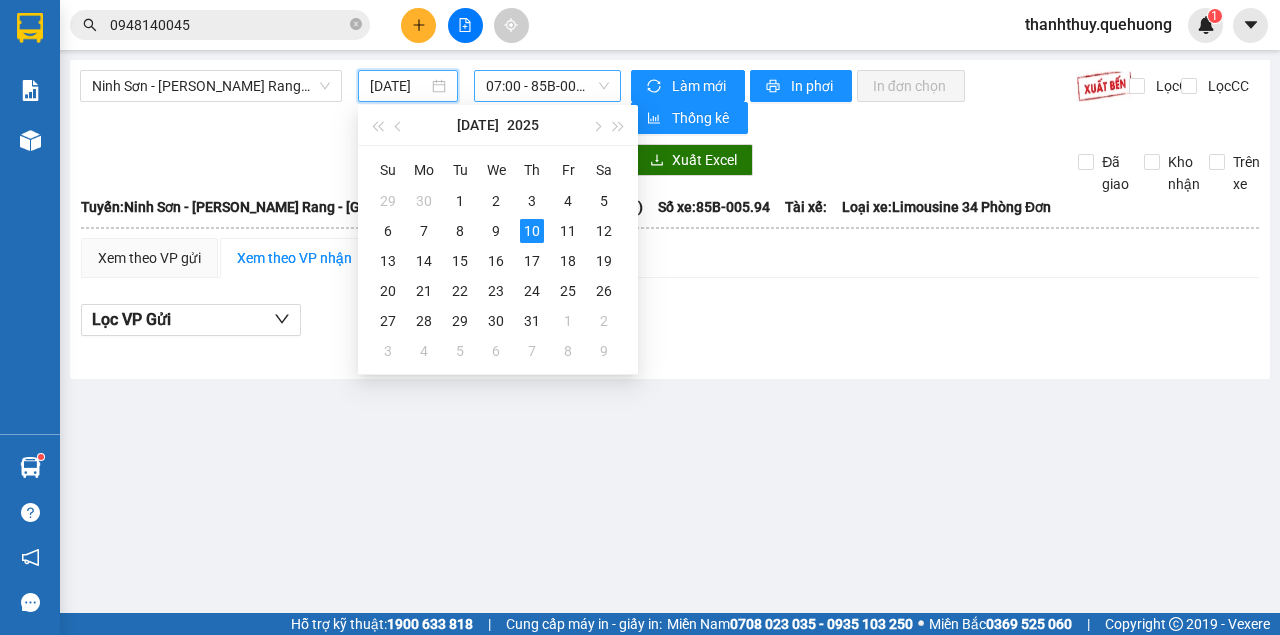 click on "07:00     - 85B-005.94" at bounding box center (547, 86) 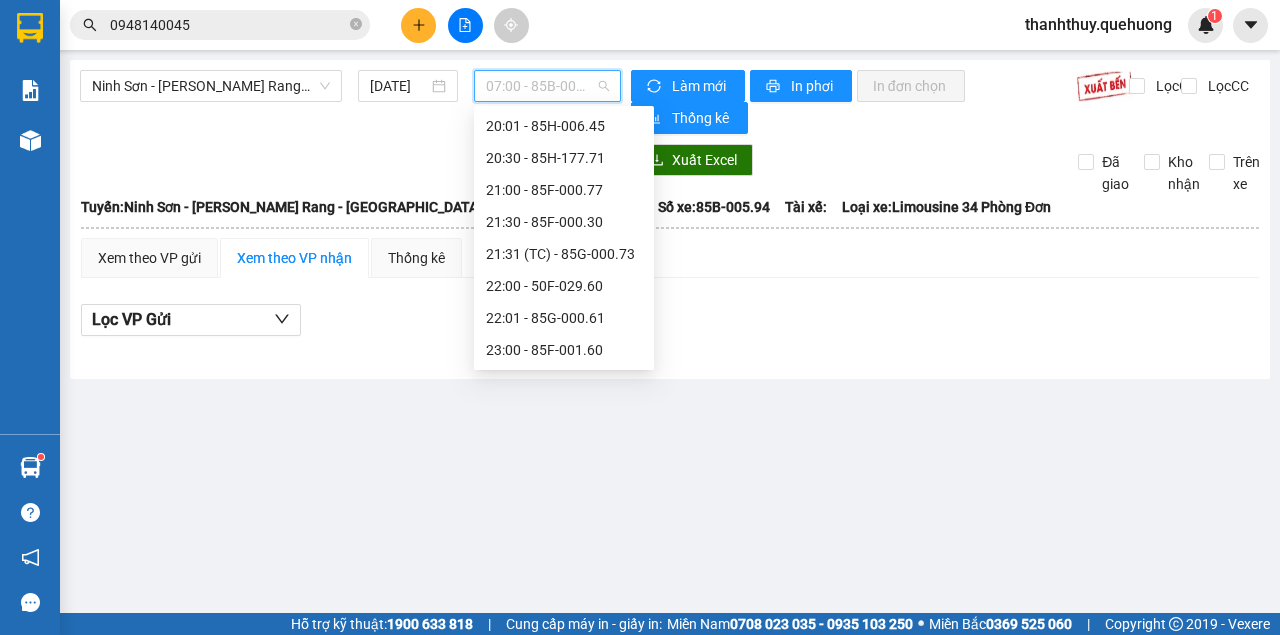 scroll, scrollTop: 32, scrollLeft: 0, axis: vertical 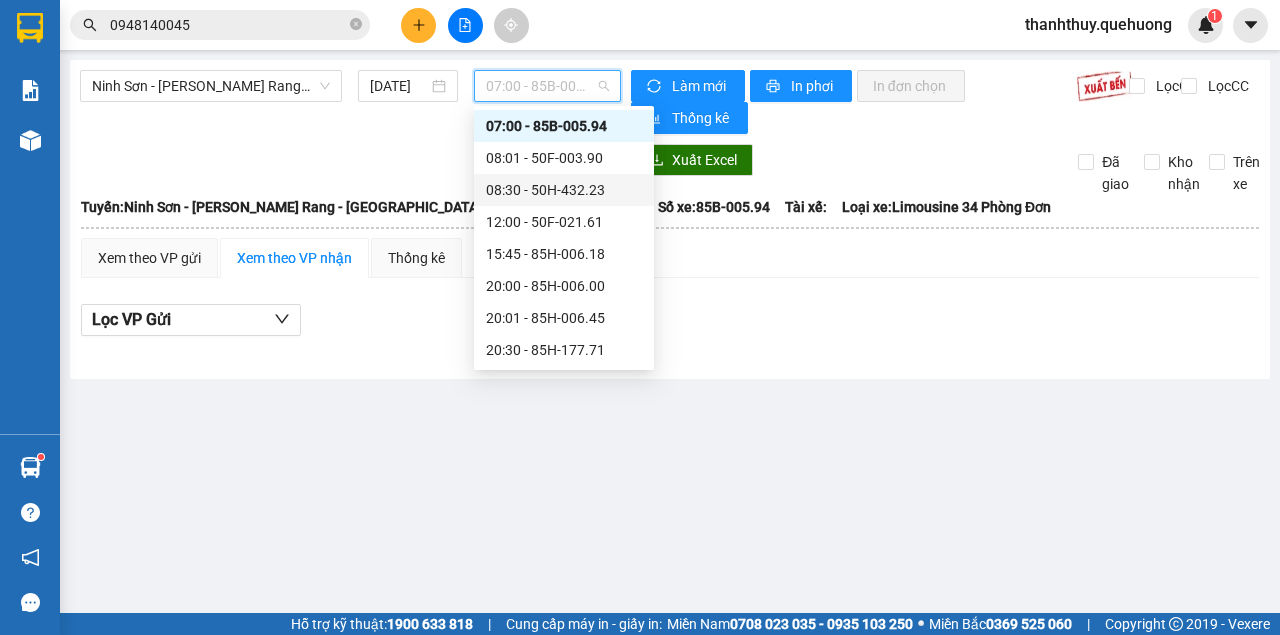 click on "08:30     - 50H-432.23" at bounding box center (564, 190) 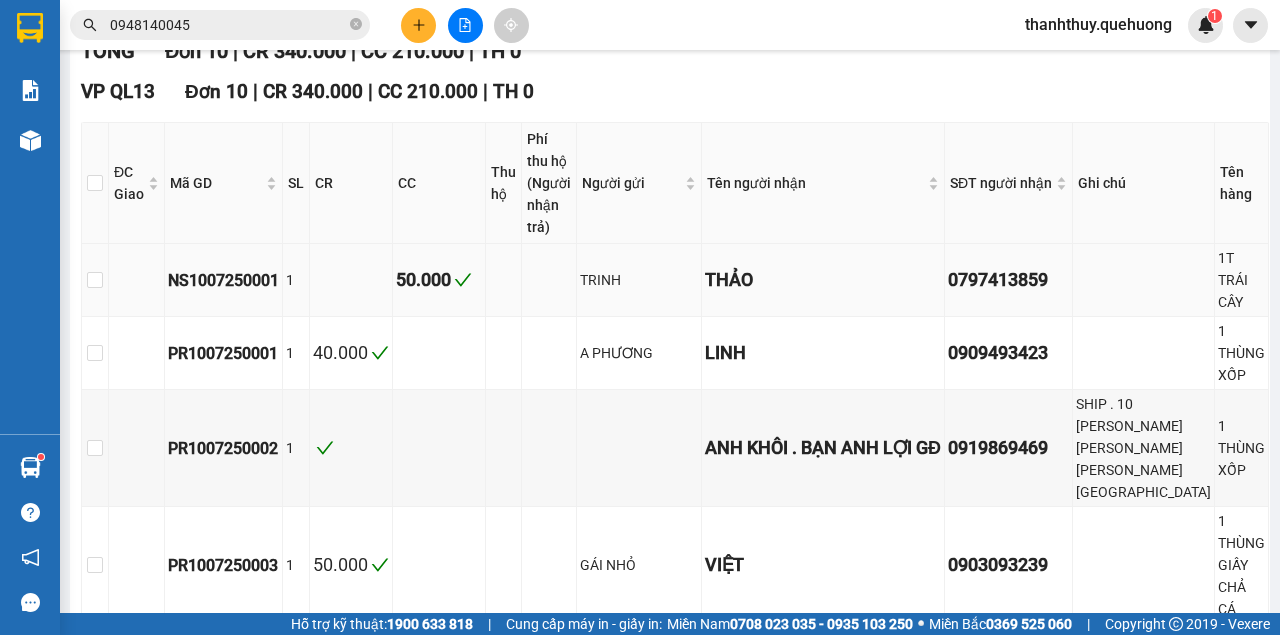 scroll, scrollTop: 0, scrollLeft: 0, axis: both 